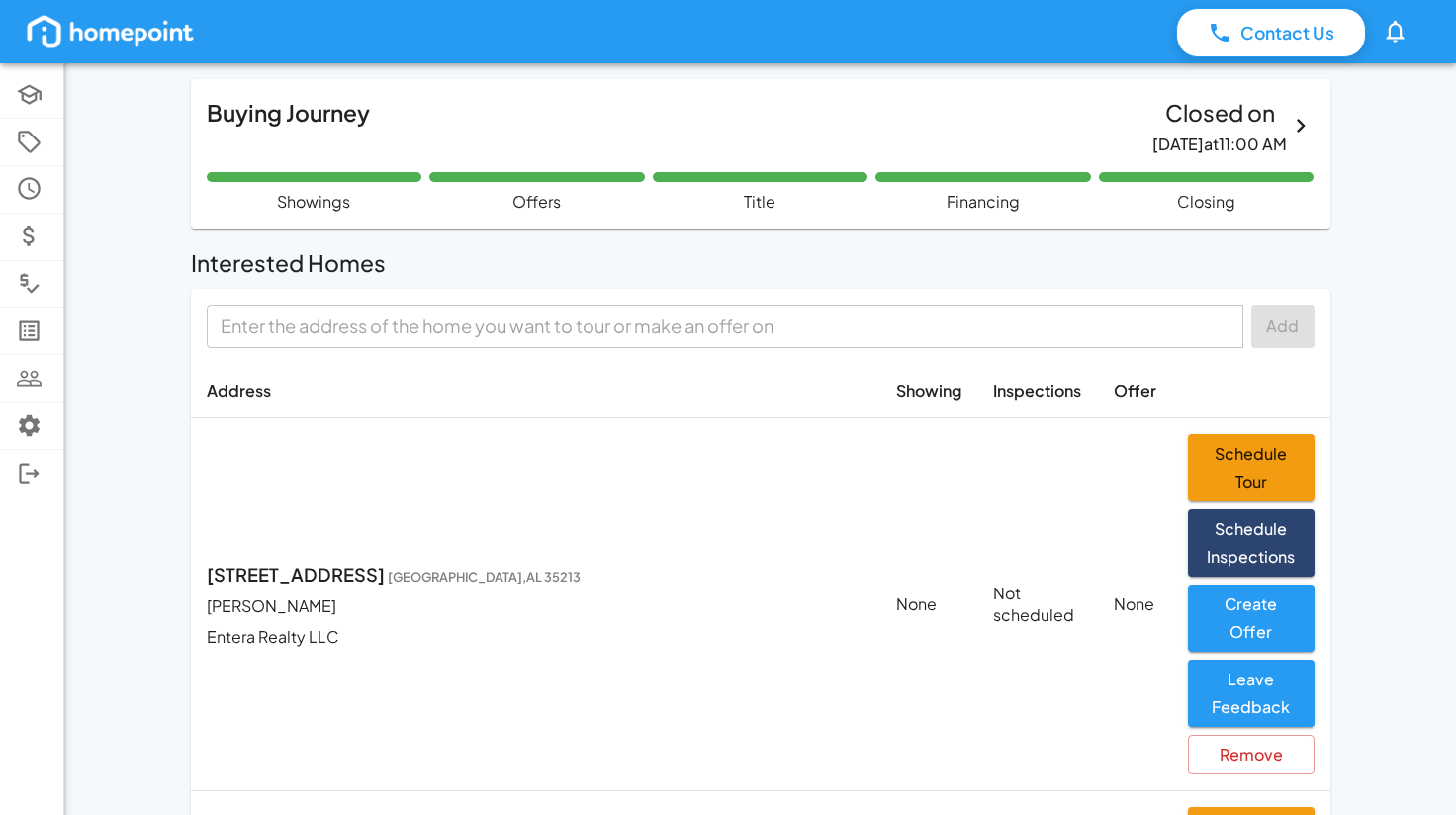 scroll, scrollTop: 1583, scrollLeft: 0, axis: vertical 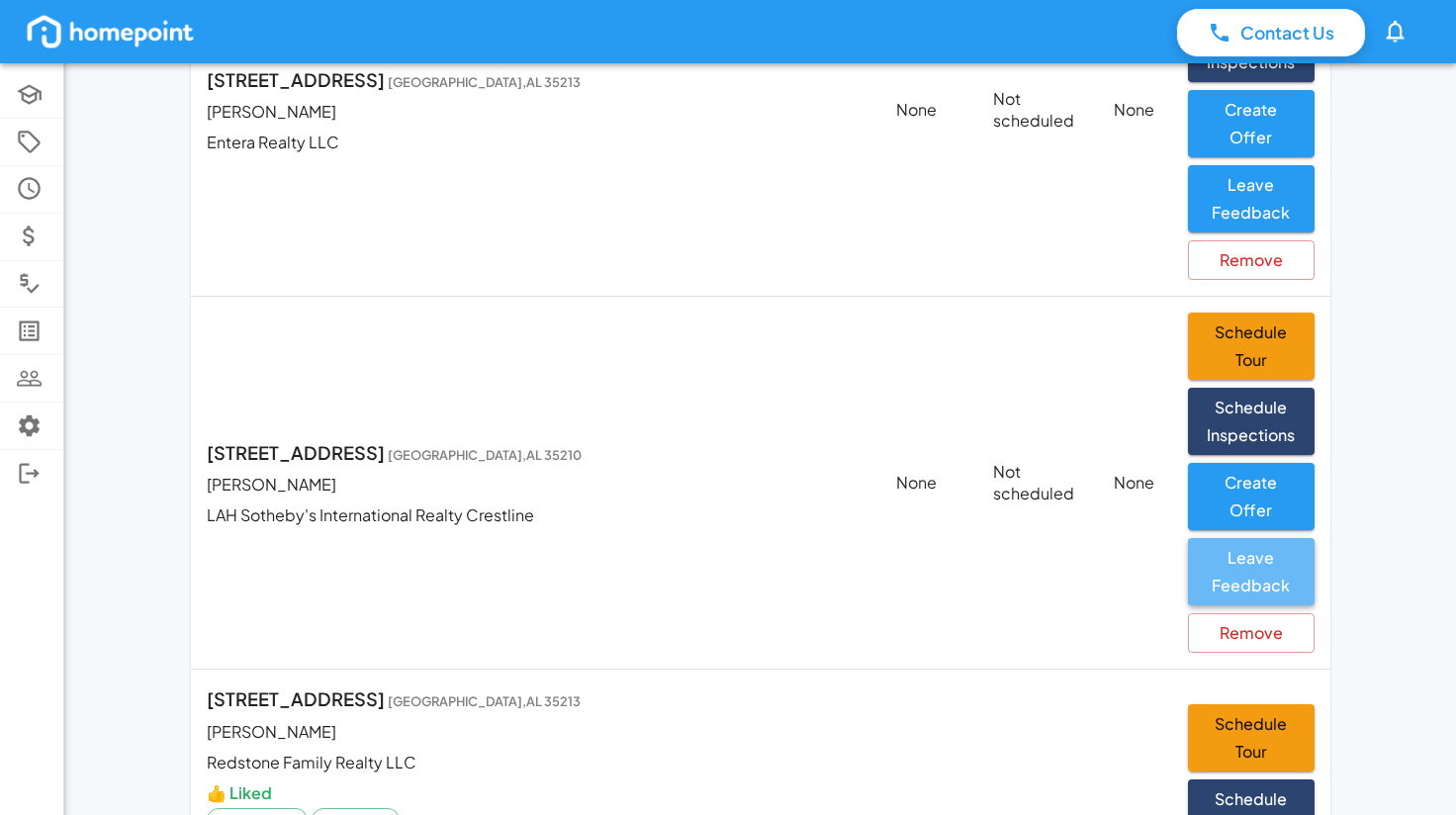 click on "Leave Feedback" at bounding box center [1250, 572] 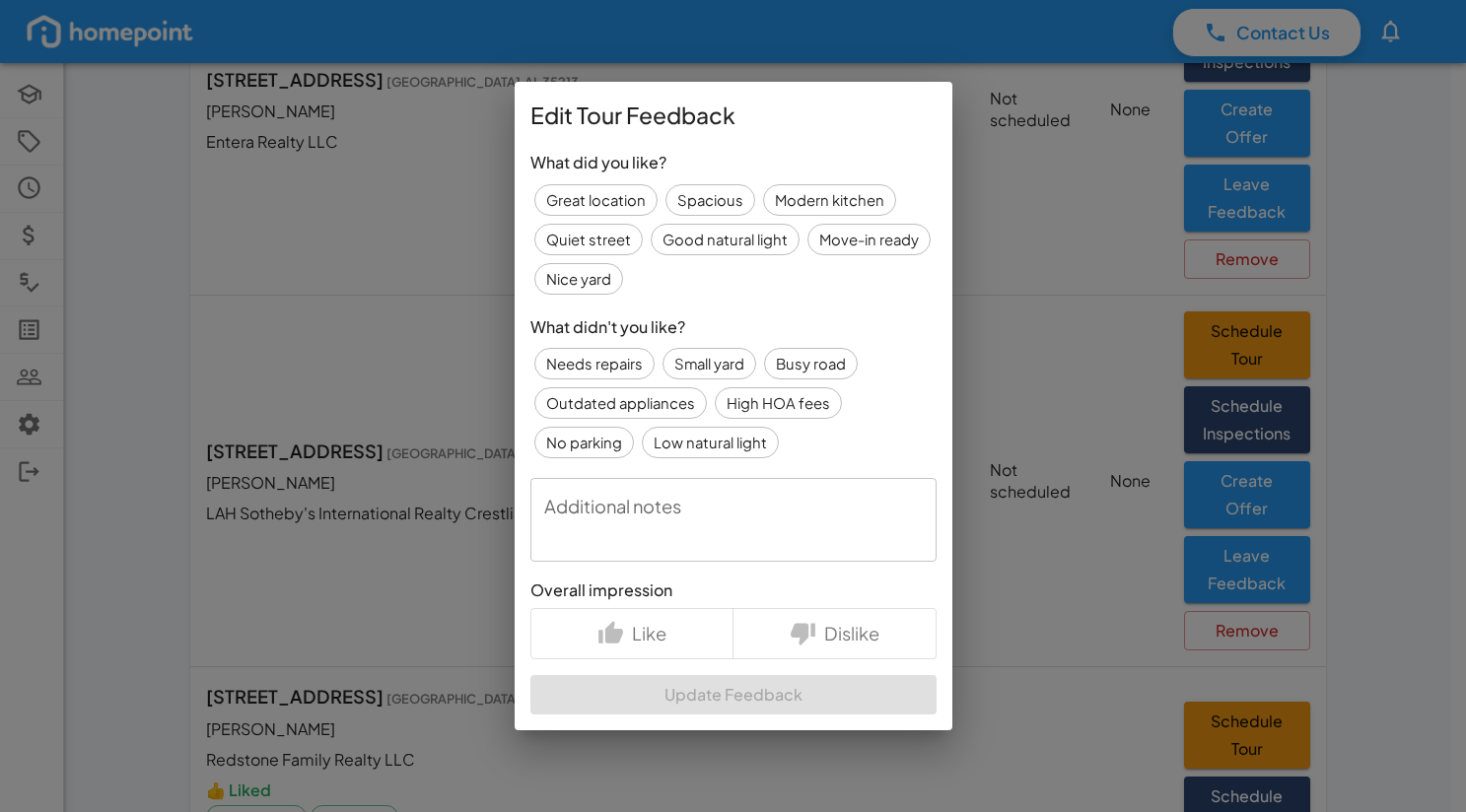 click 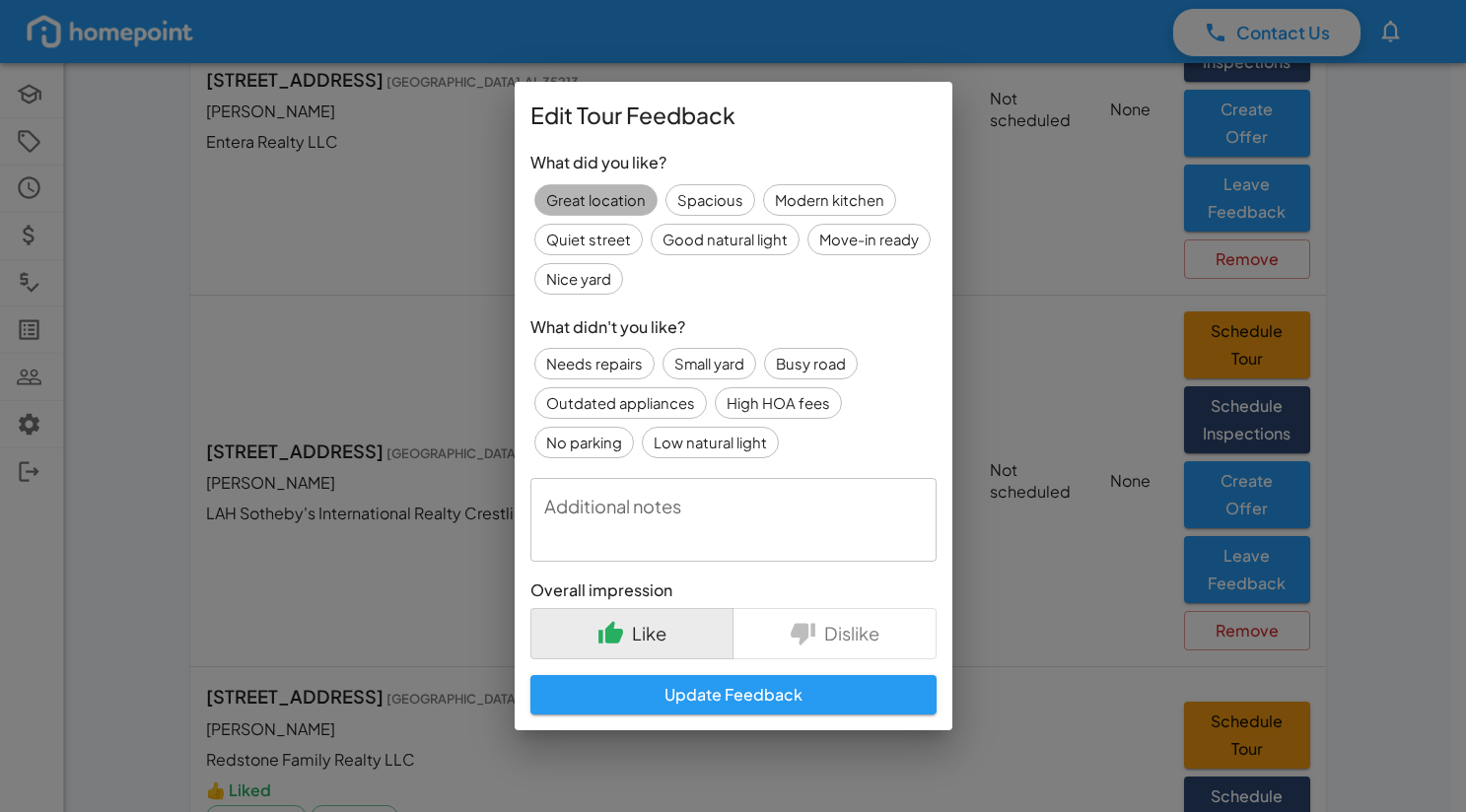 click on "Great location" at bounding box center [595, 200] 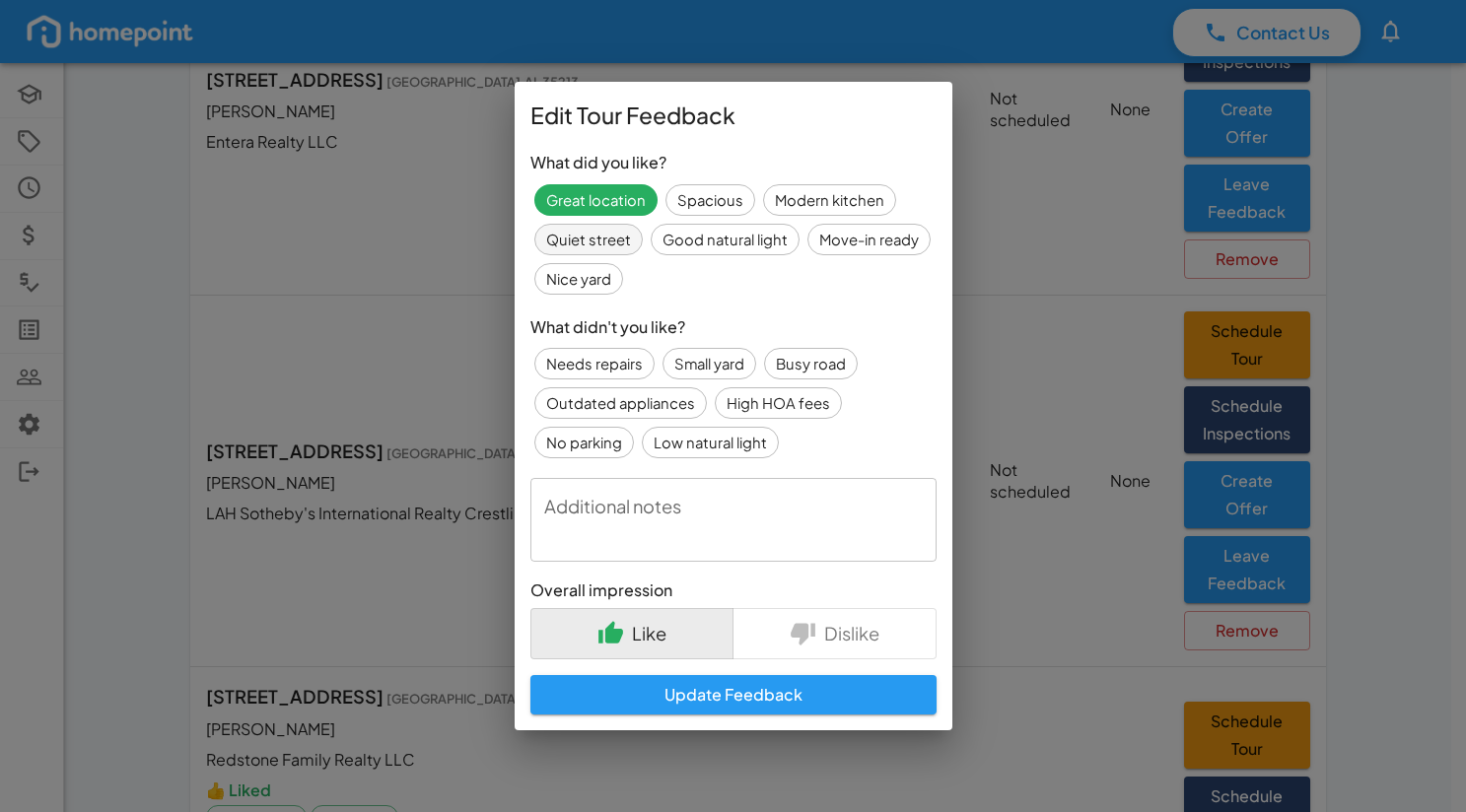 click on "Quiet street" at bounding box center (589, 239) 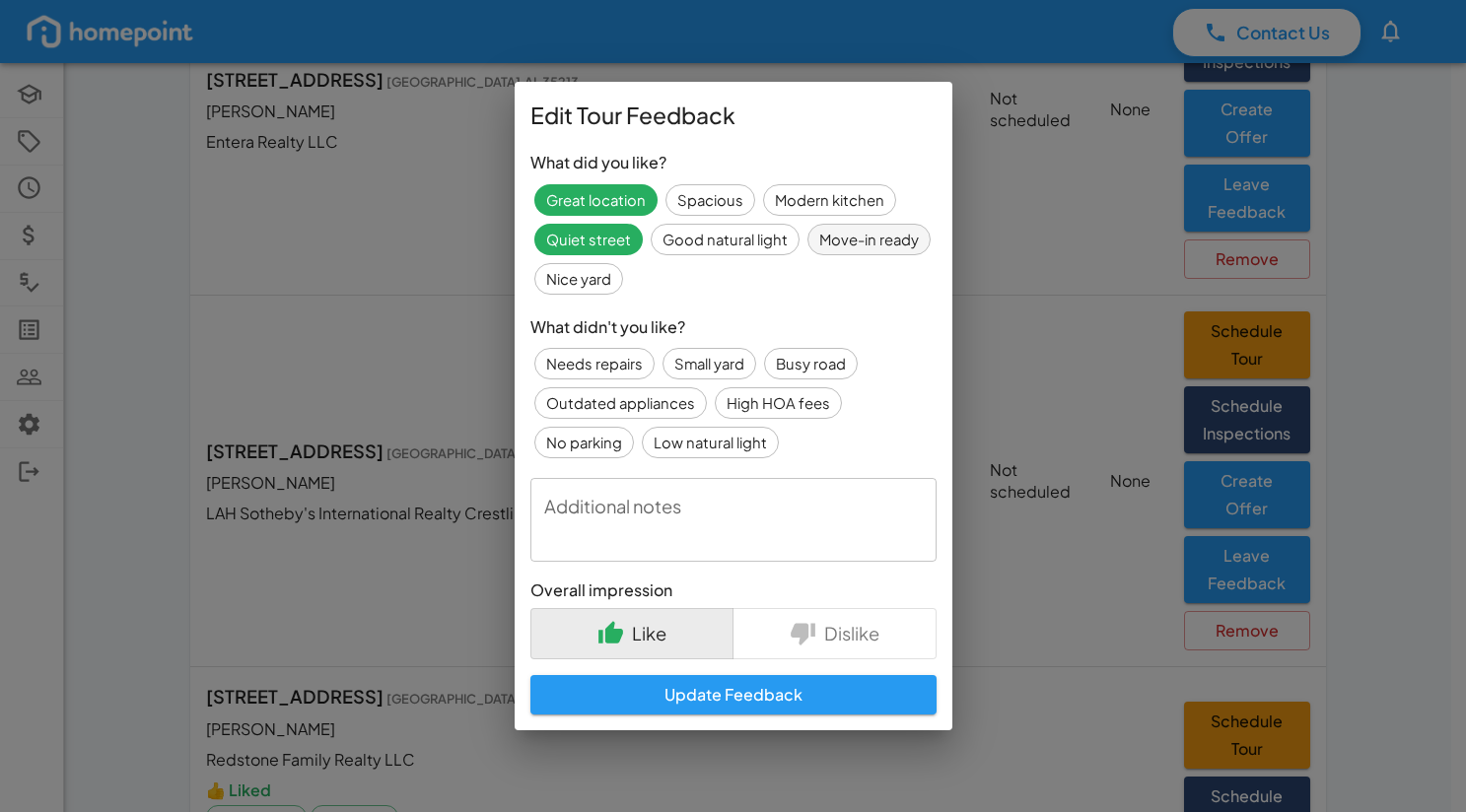 click on "Move-in ready" at bounding box center [869, 239] 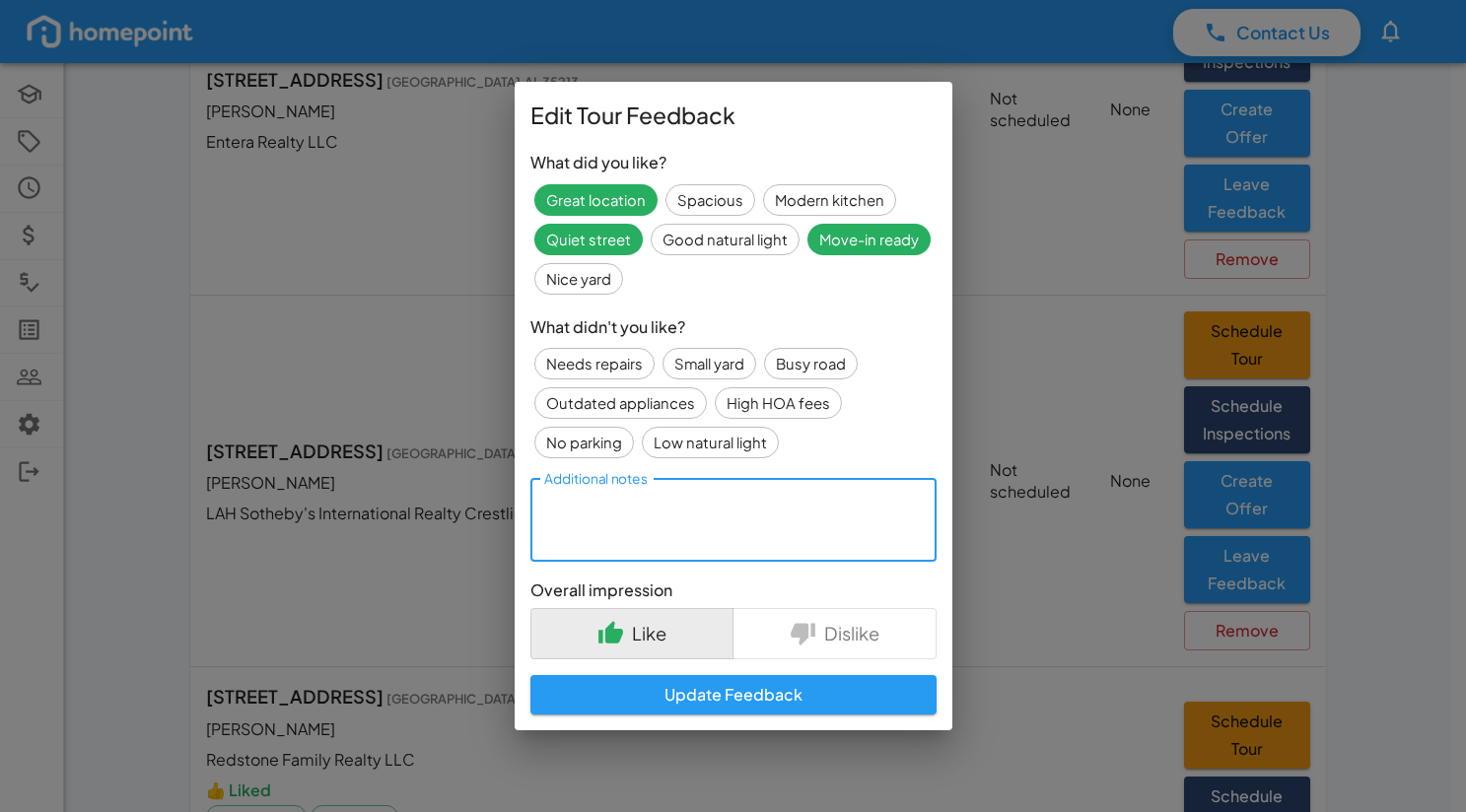 click on "Additional notes" at bounding box center (733, 520) 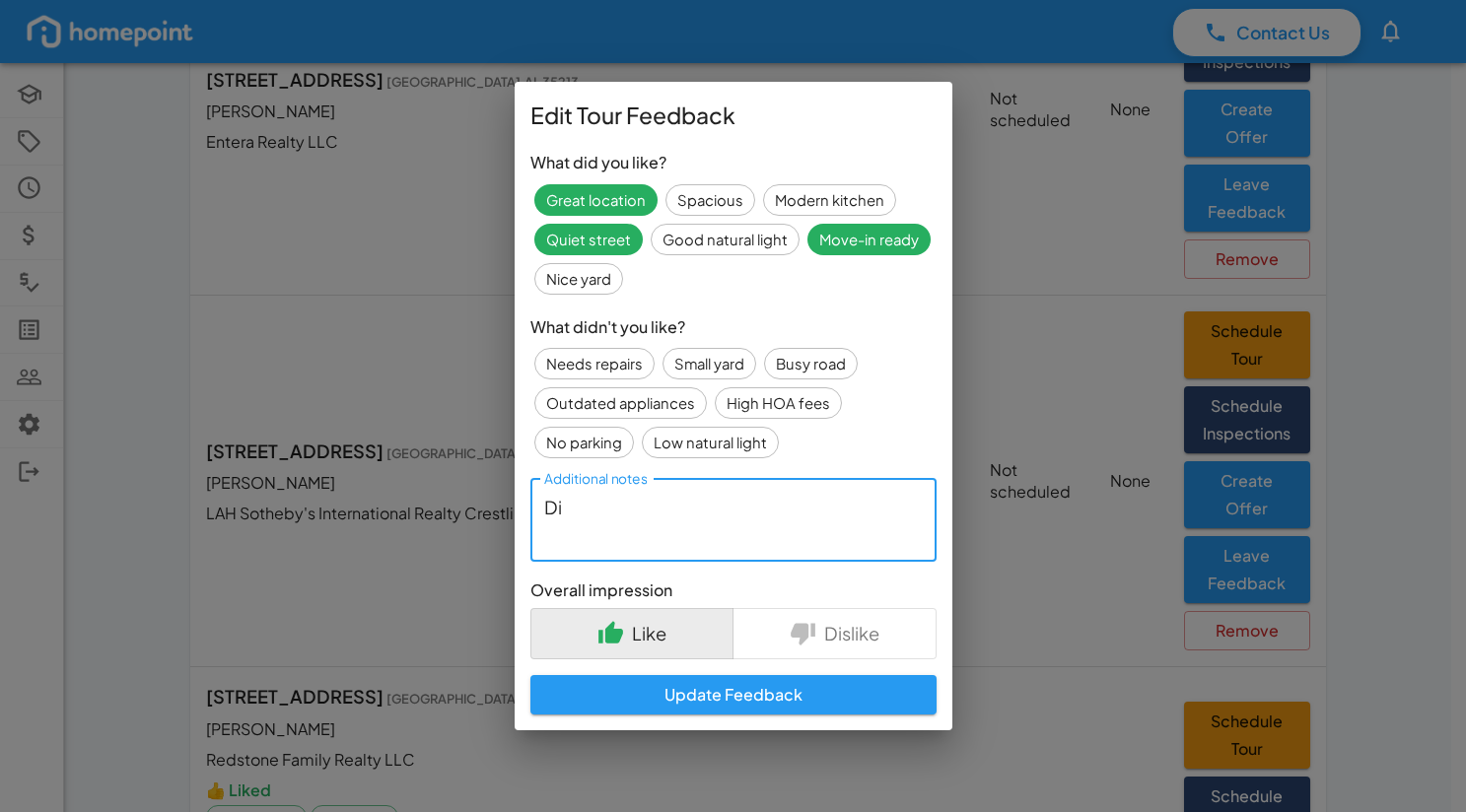 type on "D" 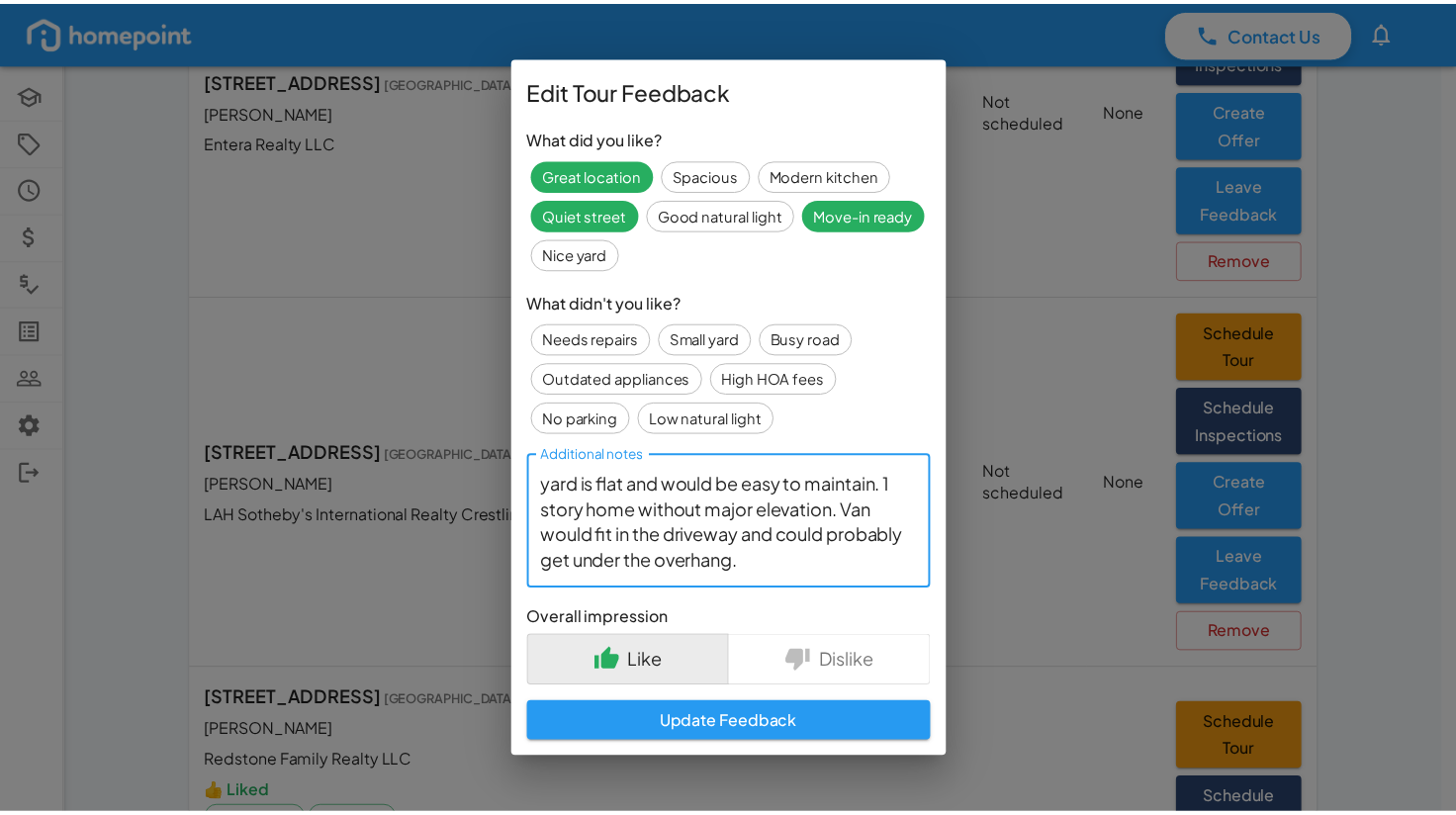 scroll, scrollTop: 157, scrollLeft: 0, axis: vertical 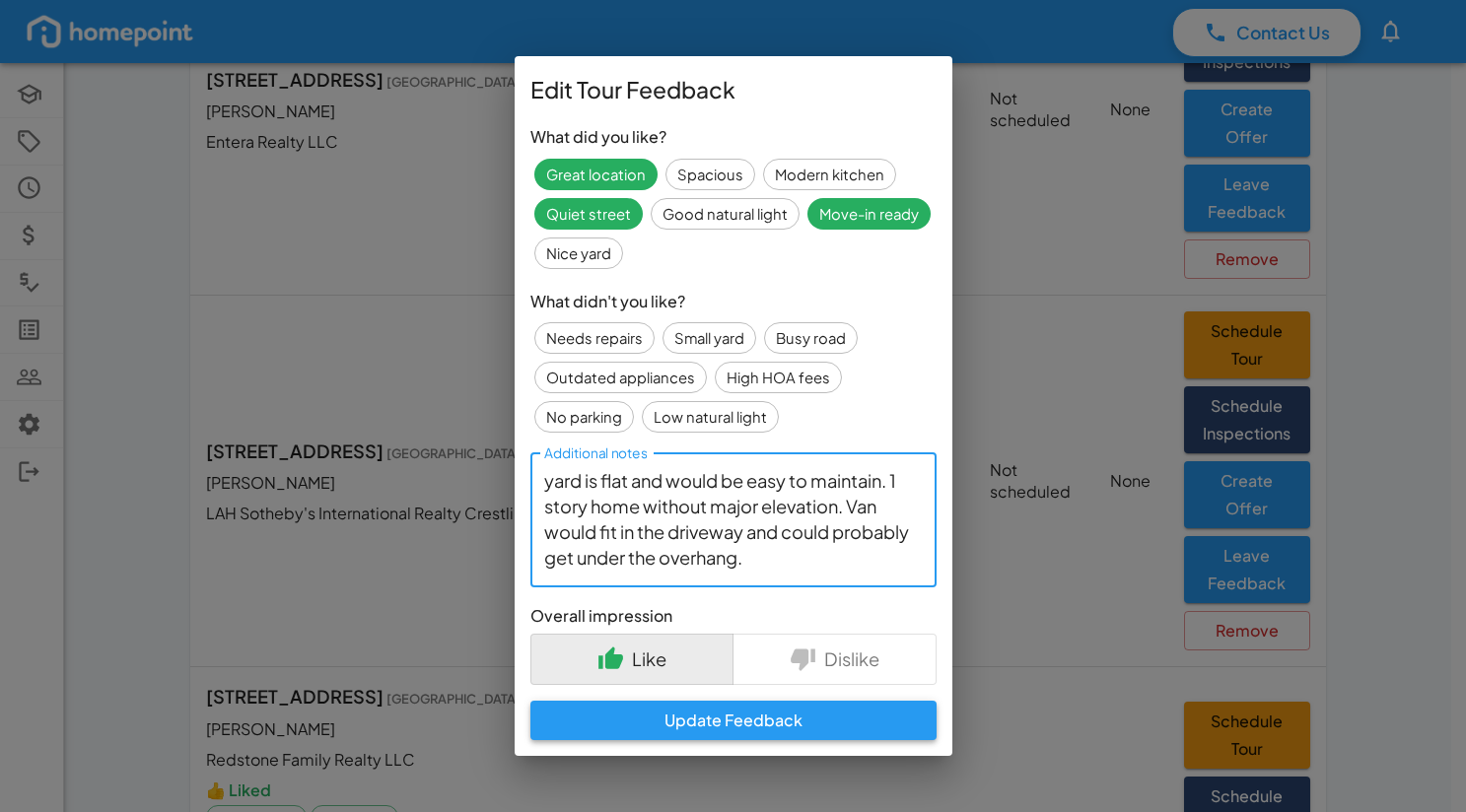 type on "This house could operate as a 4 bedroom 3 bath. The main level has 3 bedrooms and 2 baths, a dining area, living room, and kitchen. The basement has windows and is finished with a bedroom, full bathroom, laundry closet, and space that could be an office. The yard is flat and would be easy to maintain. 1 story home without major elevation. Van would fit in the driveway and could probably get under the overhang." 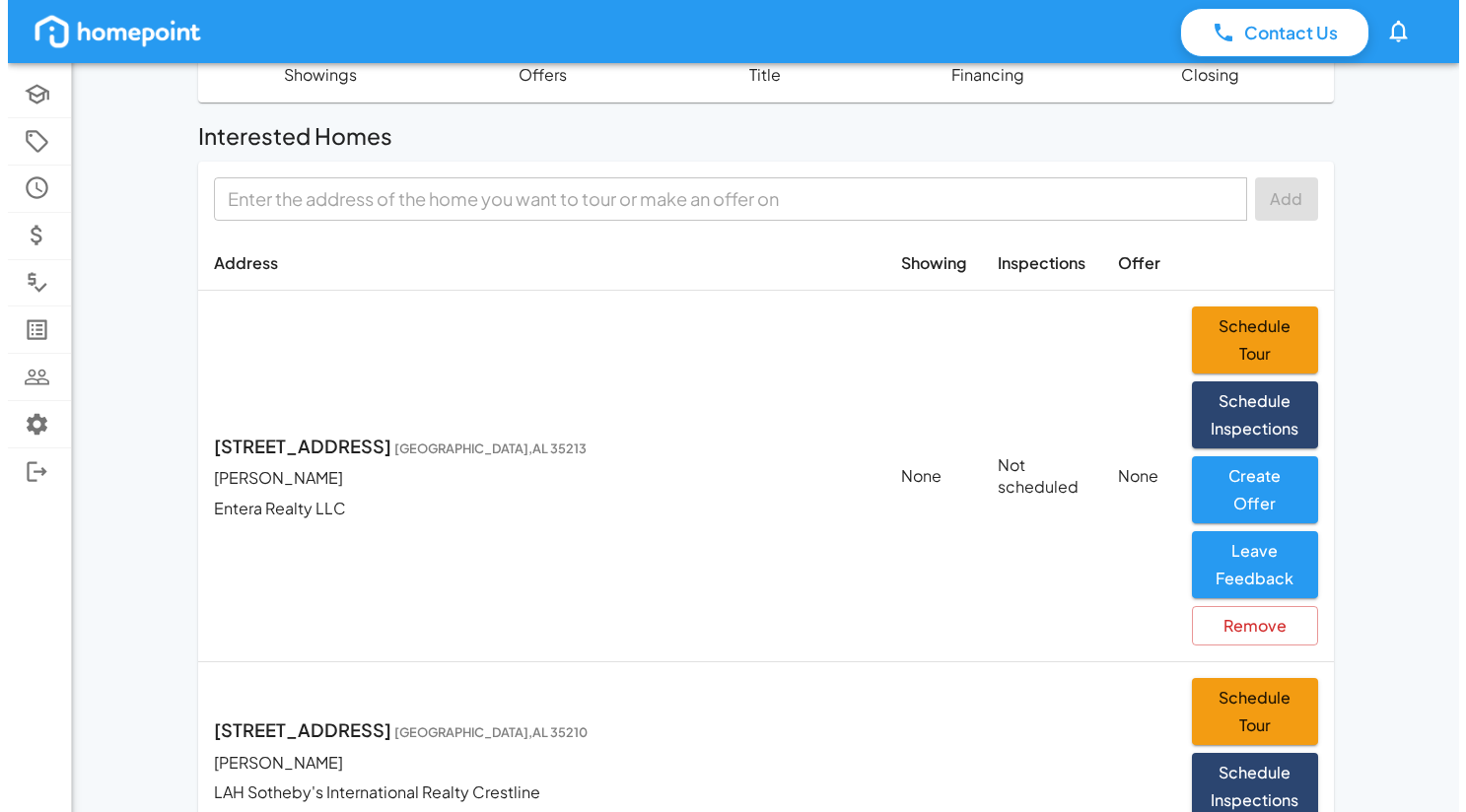scroll, scrollTop: 99, scrollLeft: 0, axis: vertical 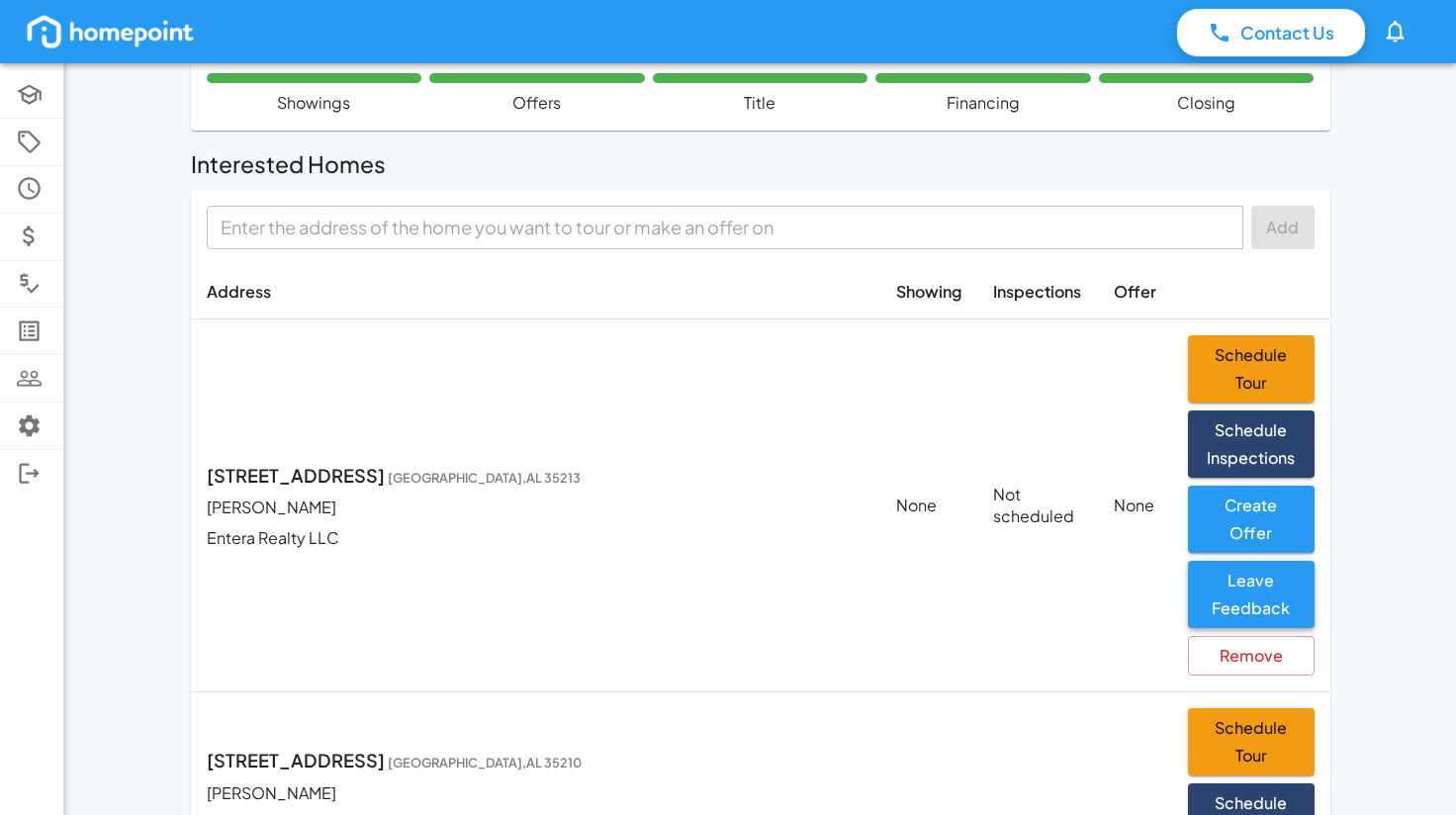 click on "Leave Feedback" at bounding box center [1250, 594] 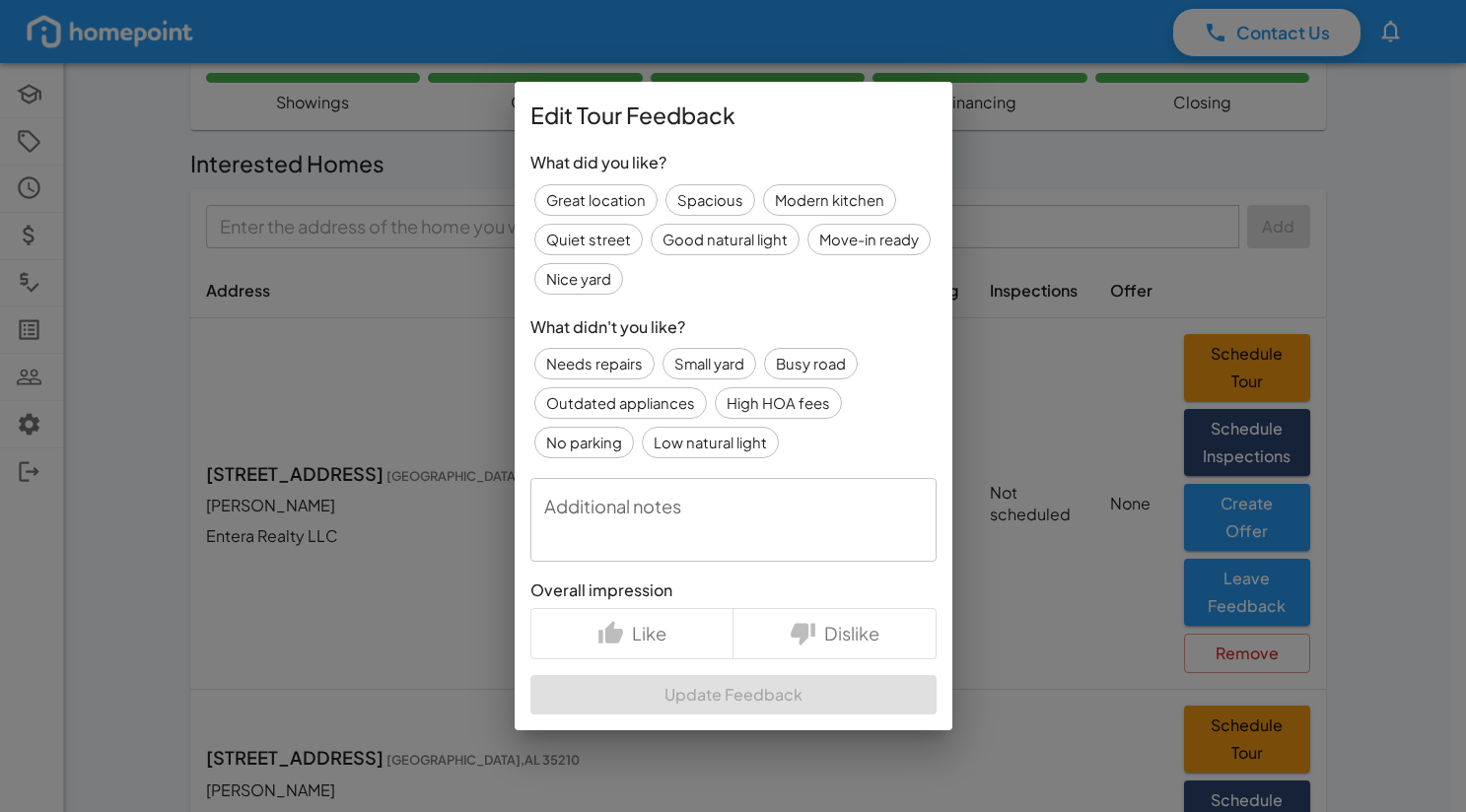 click on "Dislike" at bounding box center (852, 633) 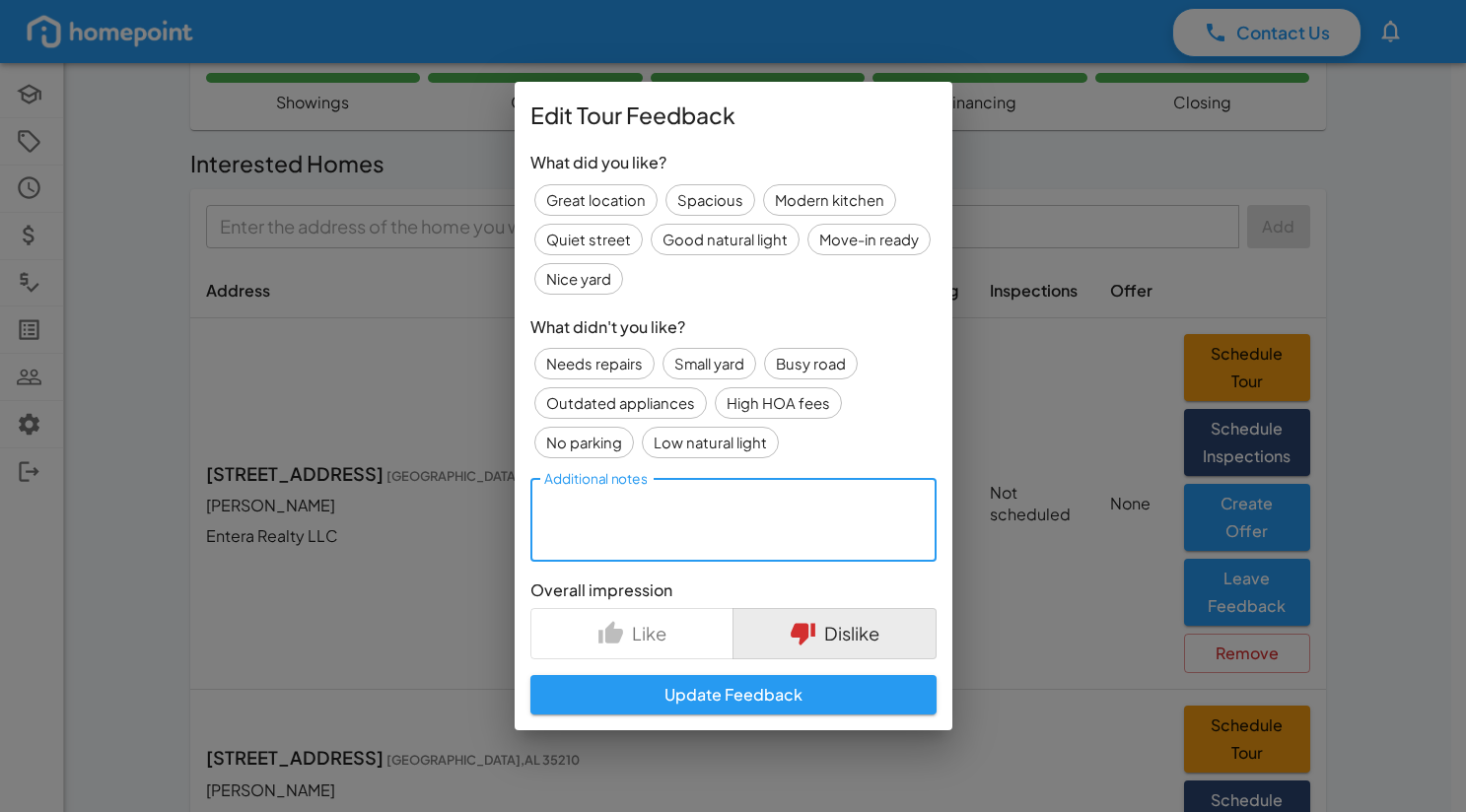 click on "Additional notes" at bounding box center (733, 520) 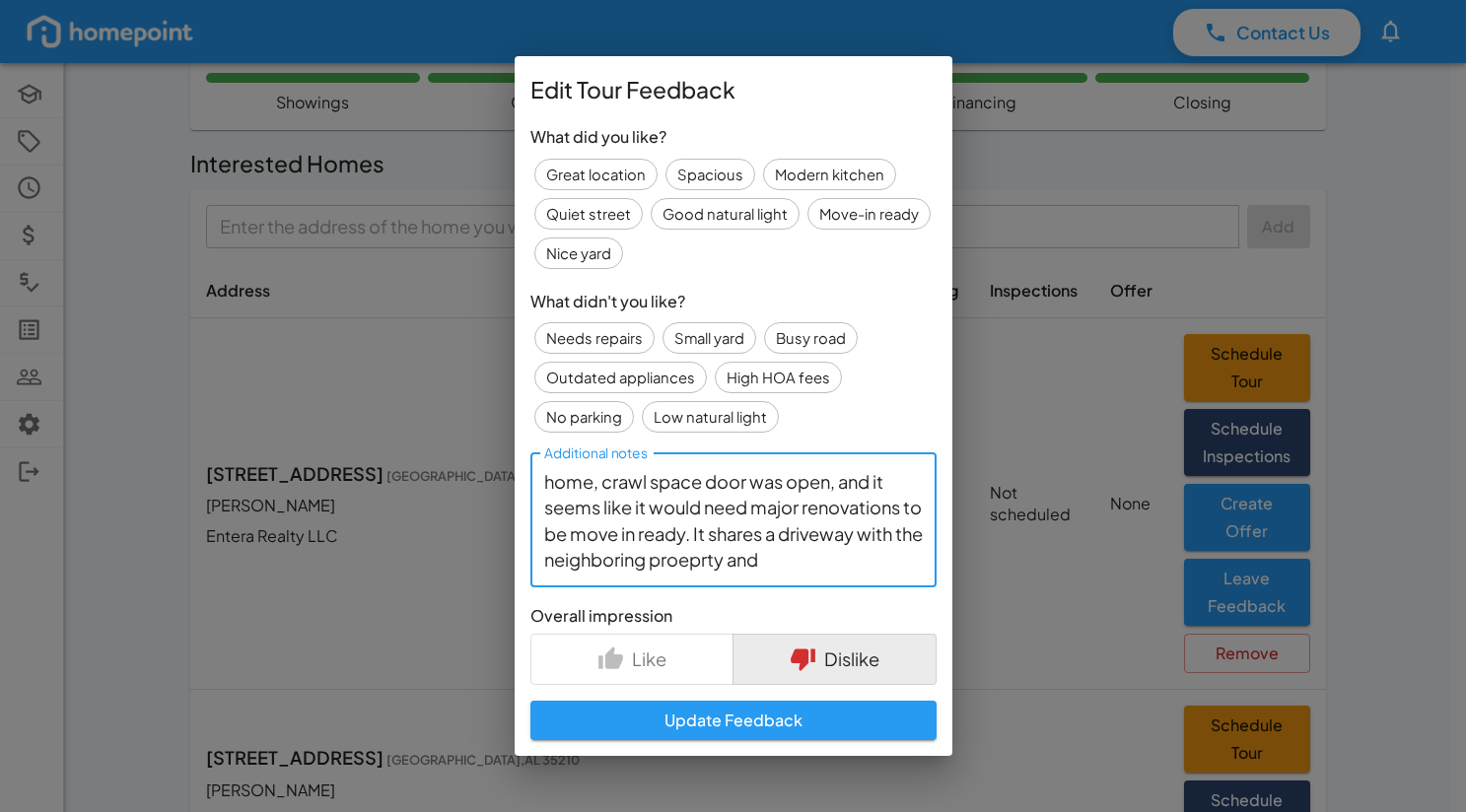 scroll, scrollTop: 51, scrollLeft: 0, axis: vertical 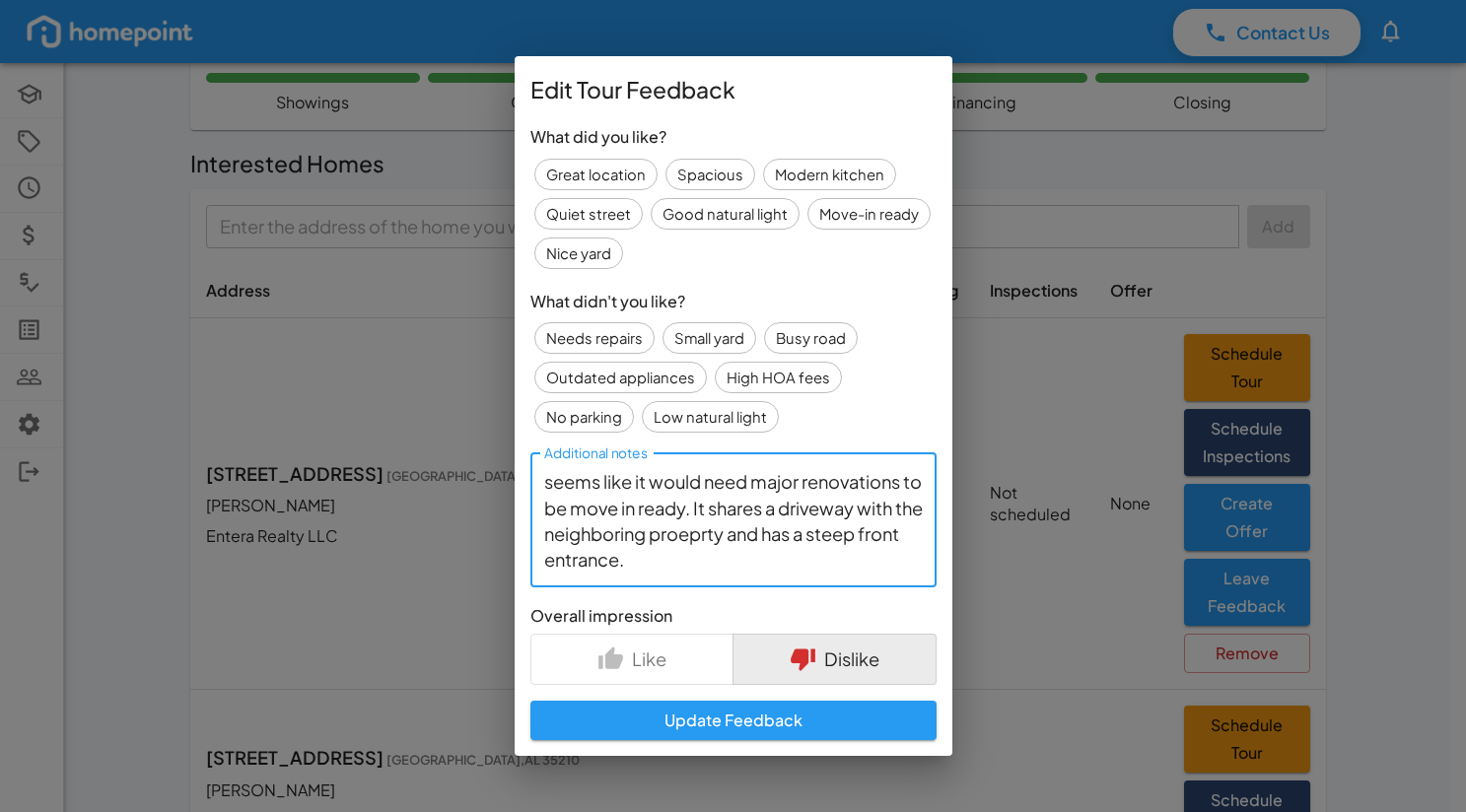click on "This house is in bad shape. Mold inside of the home, crawl space door was open, and it seems like it would need major renovations to be move in ready. It shares a driveway with the neighboring proeprty and has a steep front entrance." at bounding box center (733, 520) 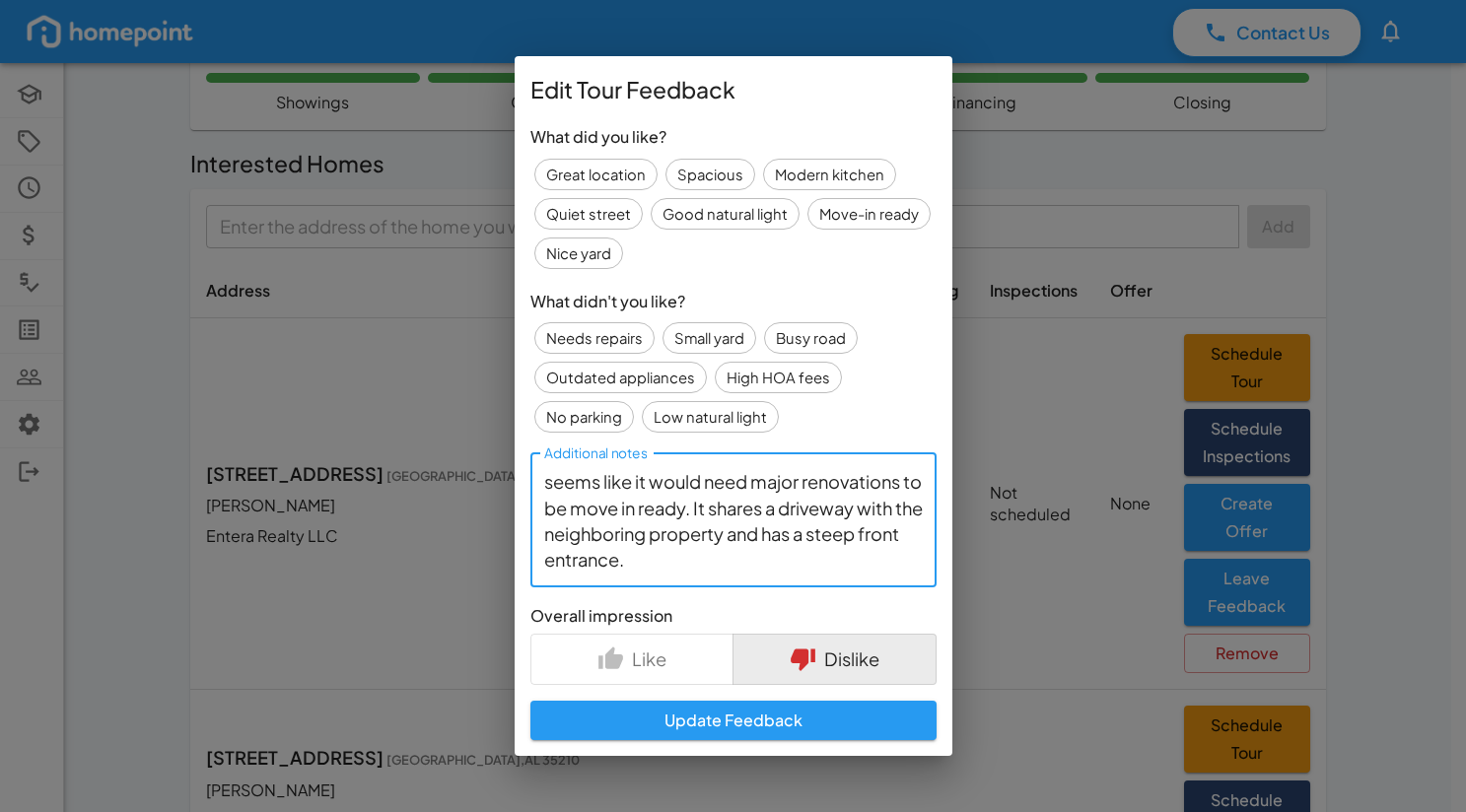 click on "This house is in bad shape. Mold inside of the home, crawl space door was open, and it seems like it would need major renovations to be move in ready. It shares a driveway with the neighboring property and has a steep front entrance." at bounding box center (733, 520) 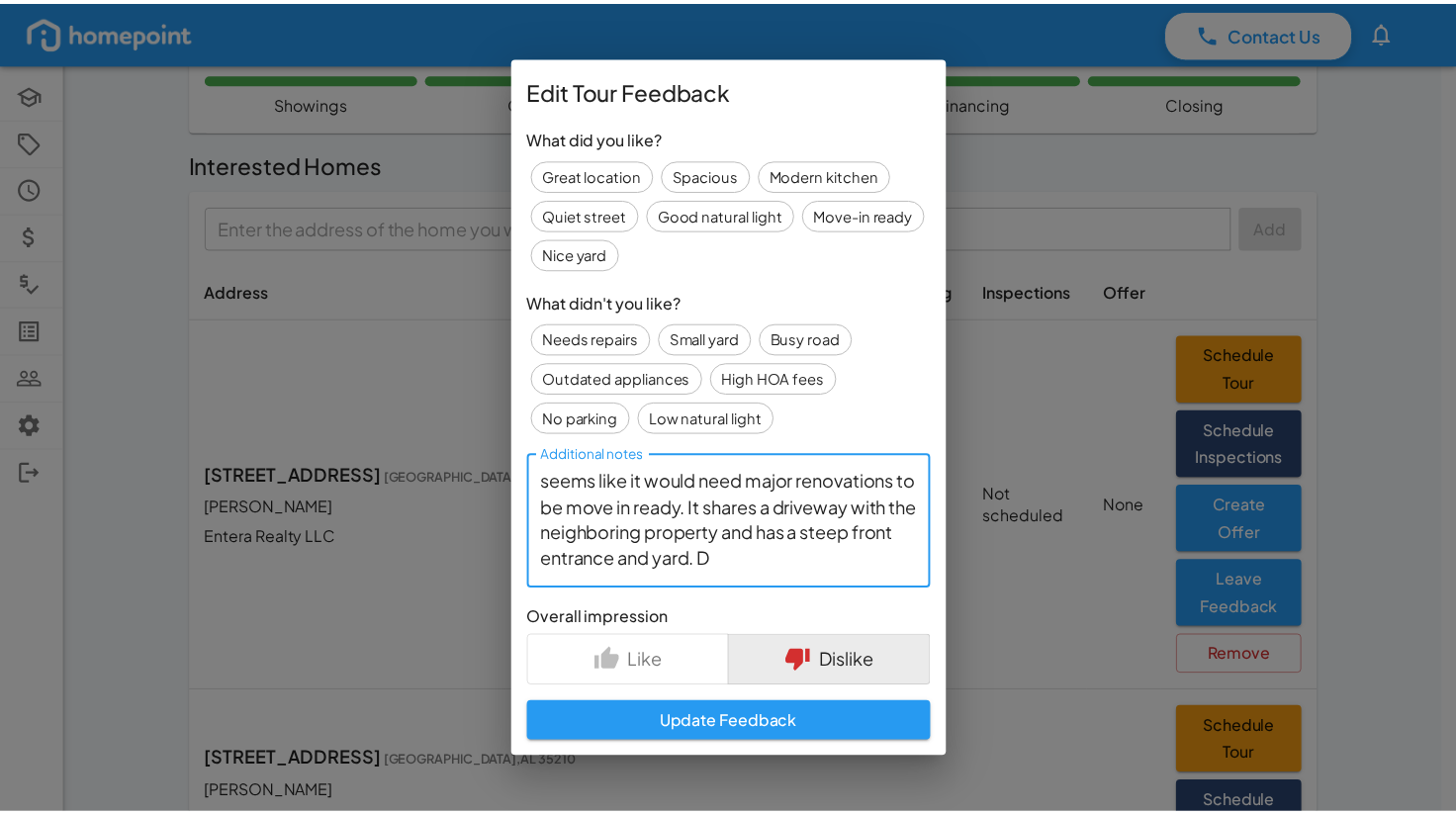 scroll, scrollTop: 53, scrollLeft: 0, axis: vertical 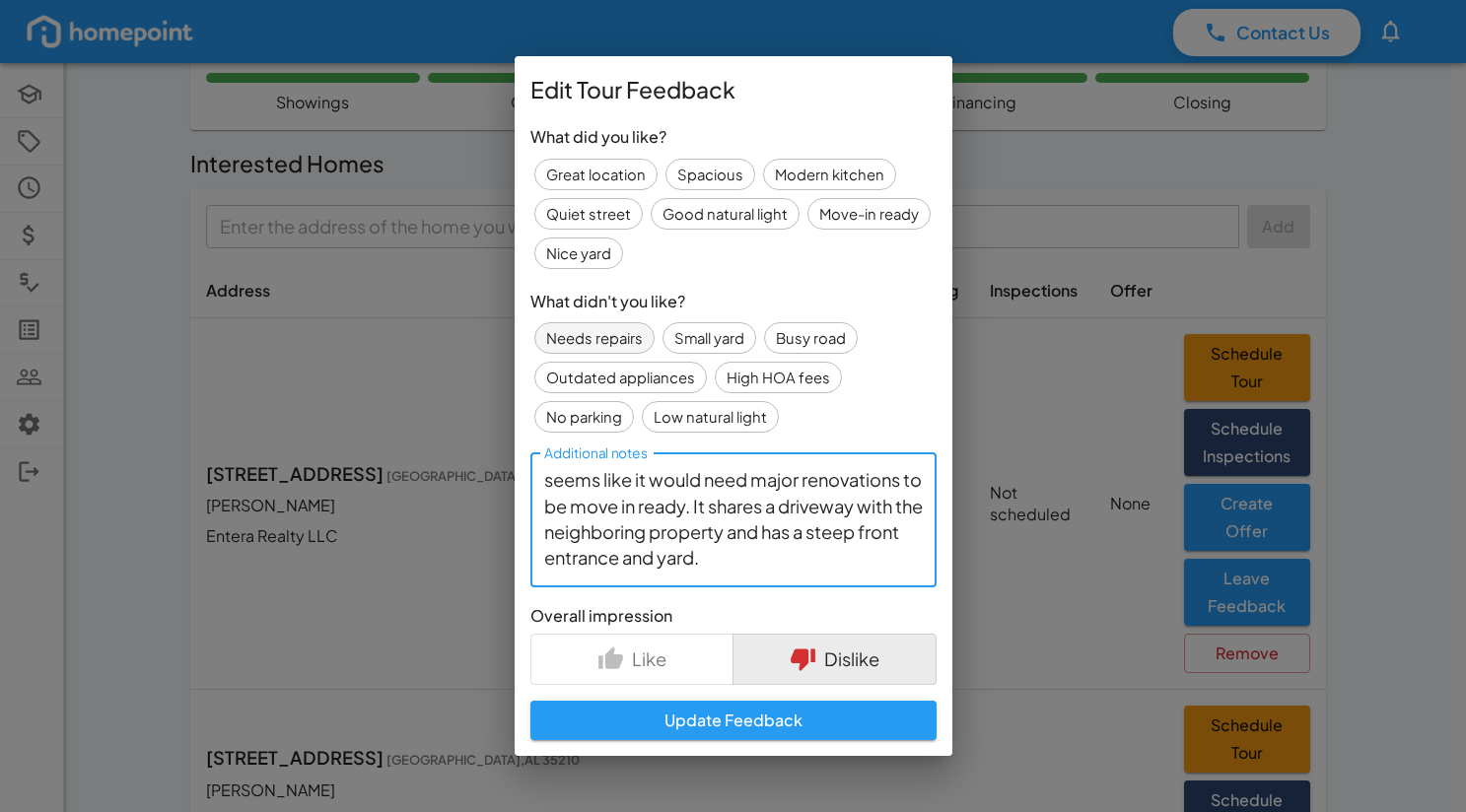 type on "This house is in bad shape. Mold inside of the home, crawl space door was open, and it seems like it would need major renovations to be move in ready. It shares a driveway with the neighboring property and has a steep front entrance and yard." 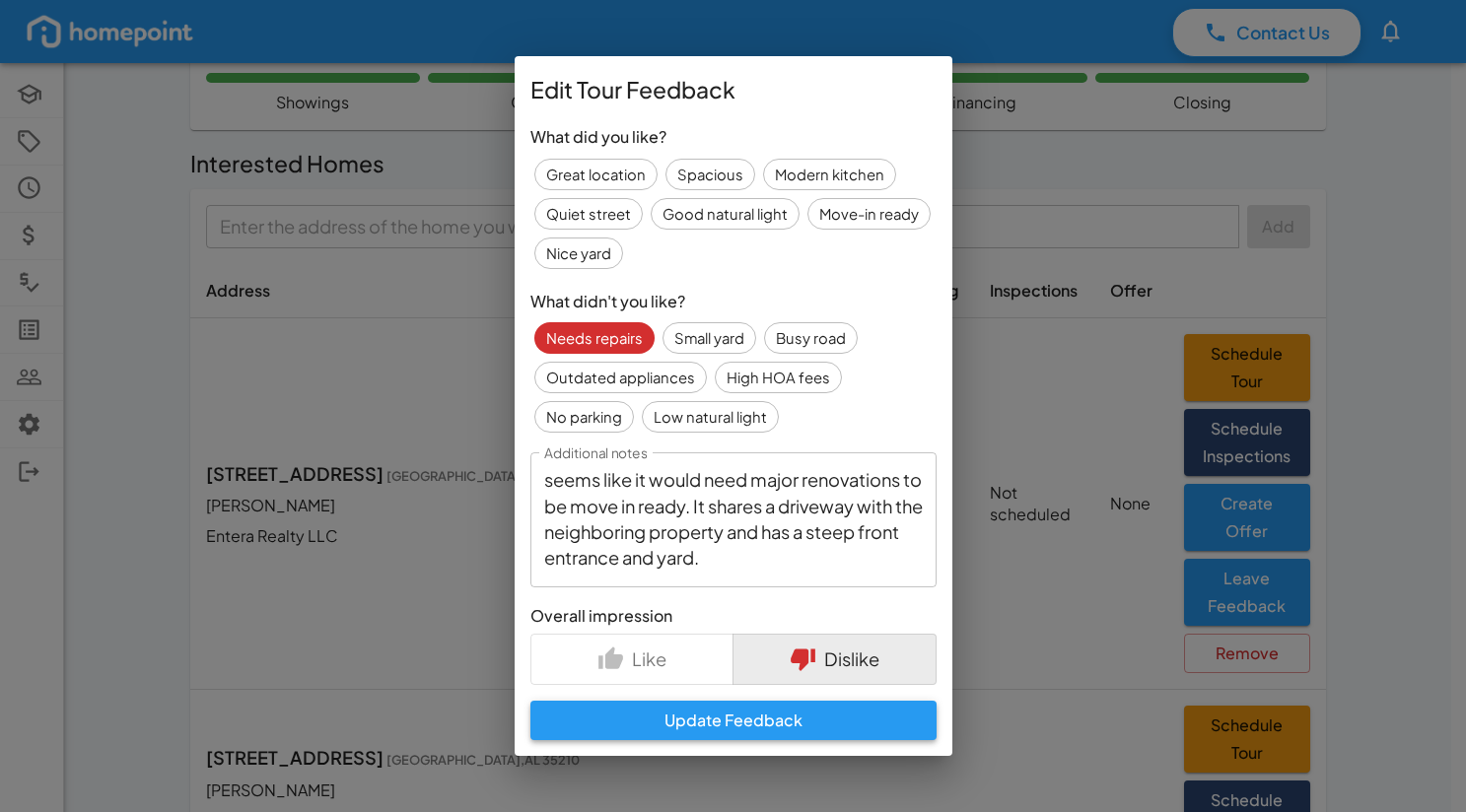 click on "Update Feedback" at bounding box center (733, 720) 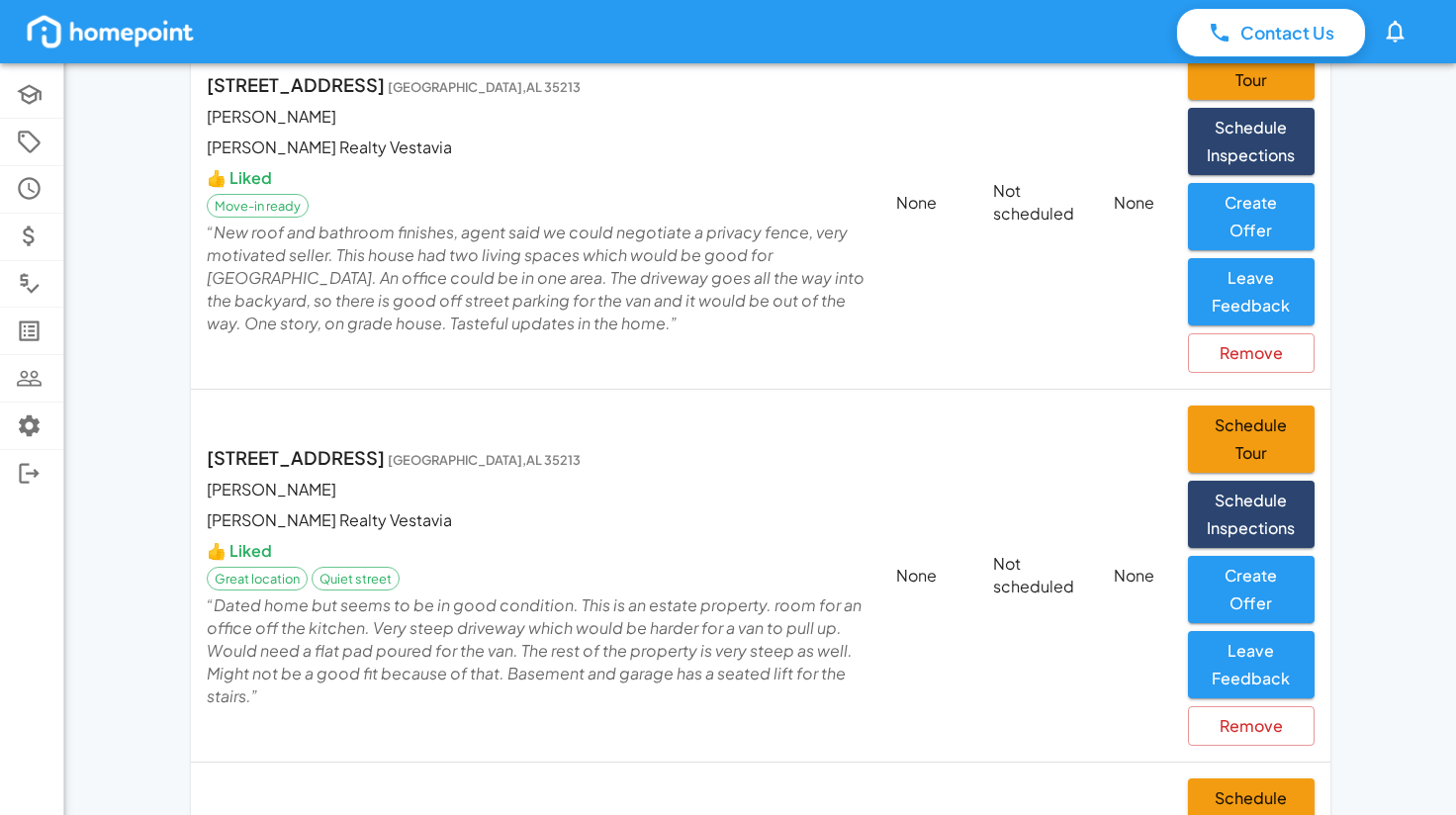 scroll, scrollTop: 3066, scrollLeft: 0, axis: vertical 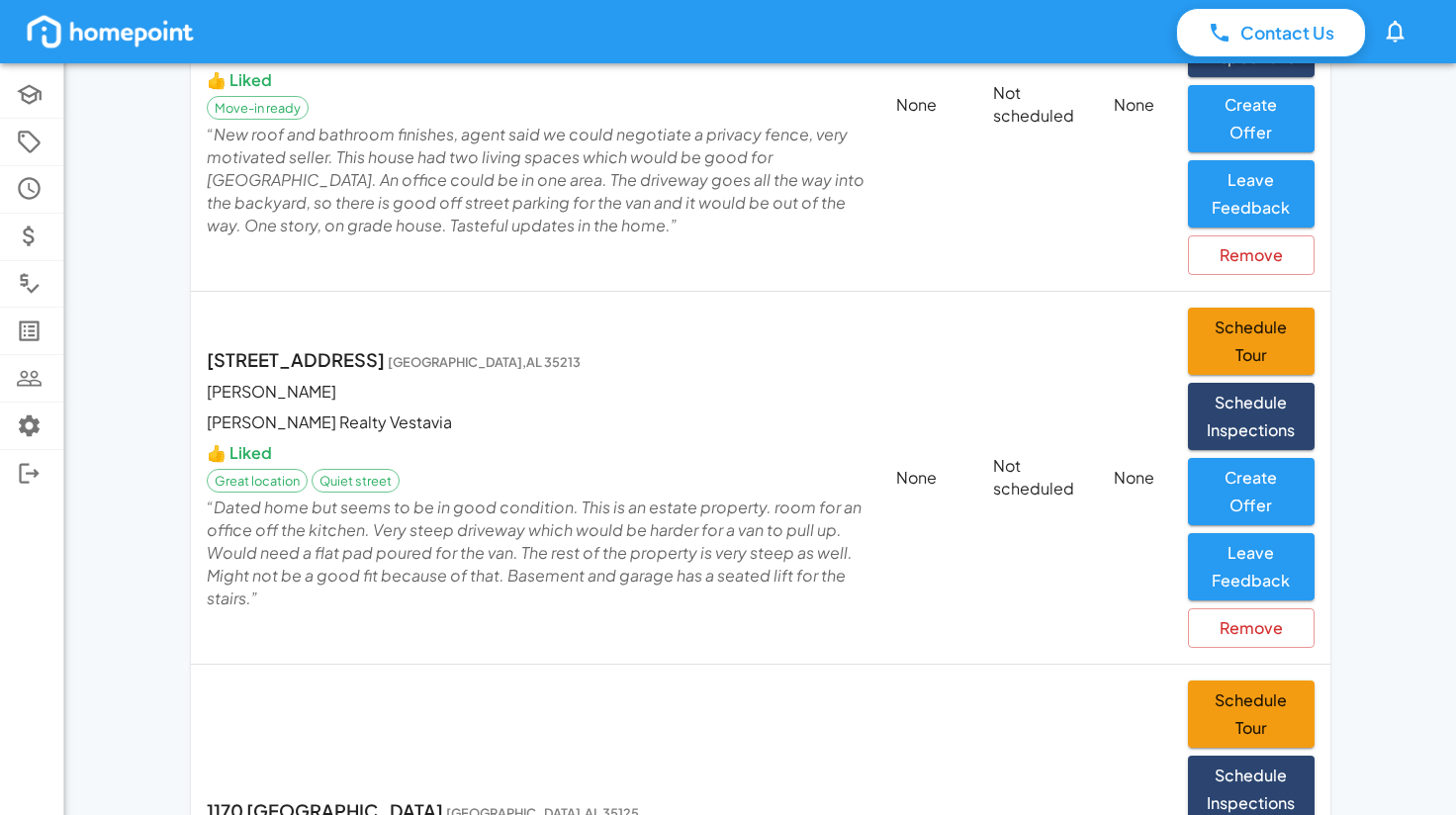 click on "“ Dated home but seems to be in good condition. This is an estate property. room for an office off the kitchen. Very steep driveway which would be harder for a van to pull up. Would need a flat pad poured for the van. The  rest of the property is very steep as well. Might not be a good fit because of that. Basement and garage has a seated lift for the stairs.  ”" at bounding box center (535, 553) 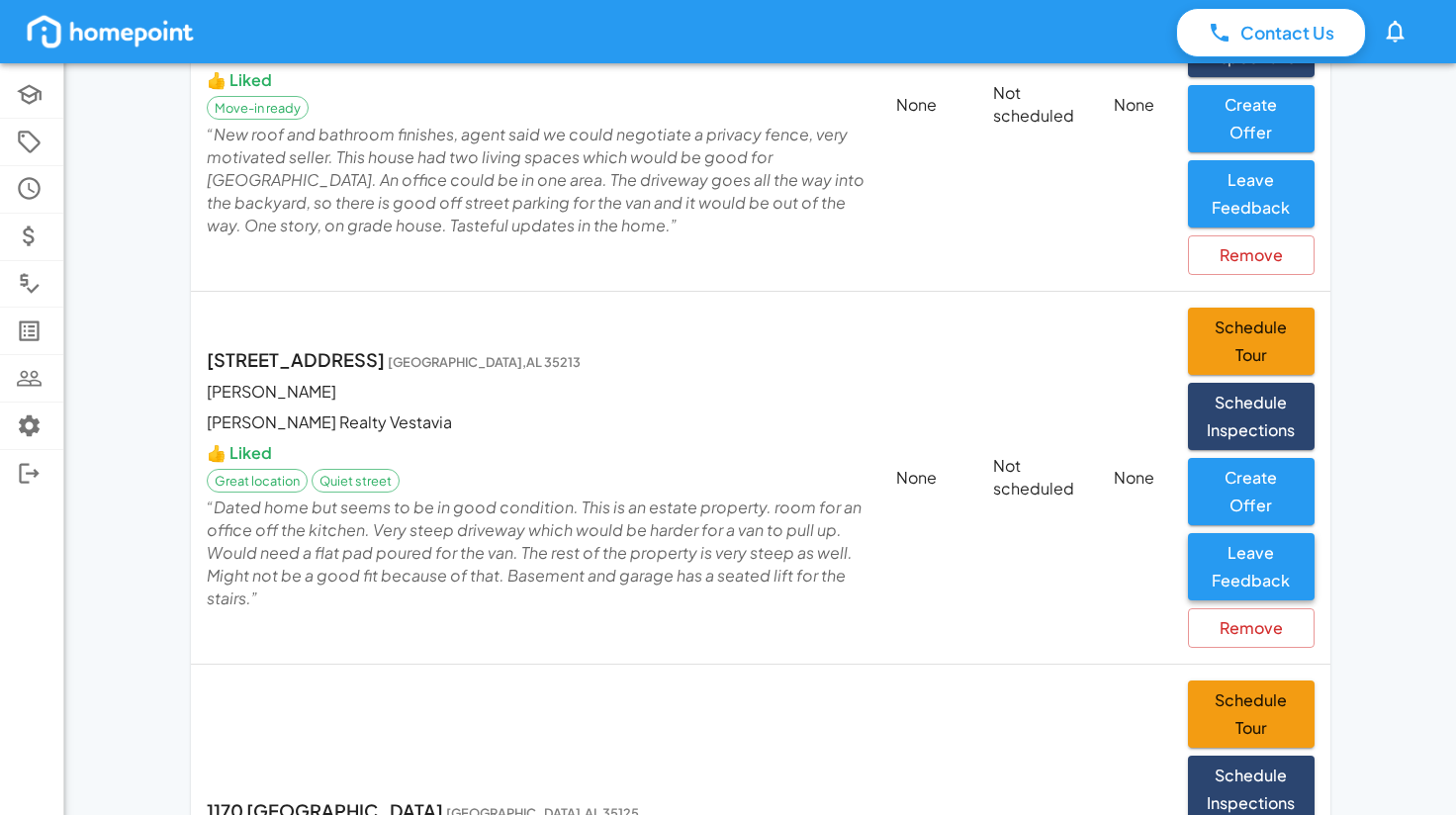 click on "Leave Feedback" at bounding box center [1250, 567] 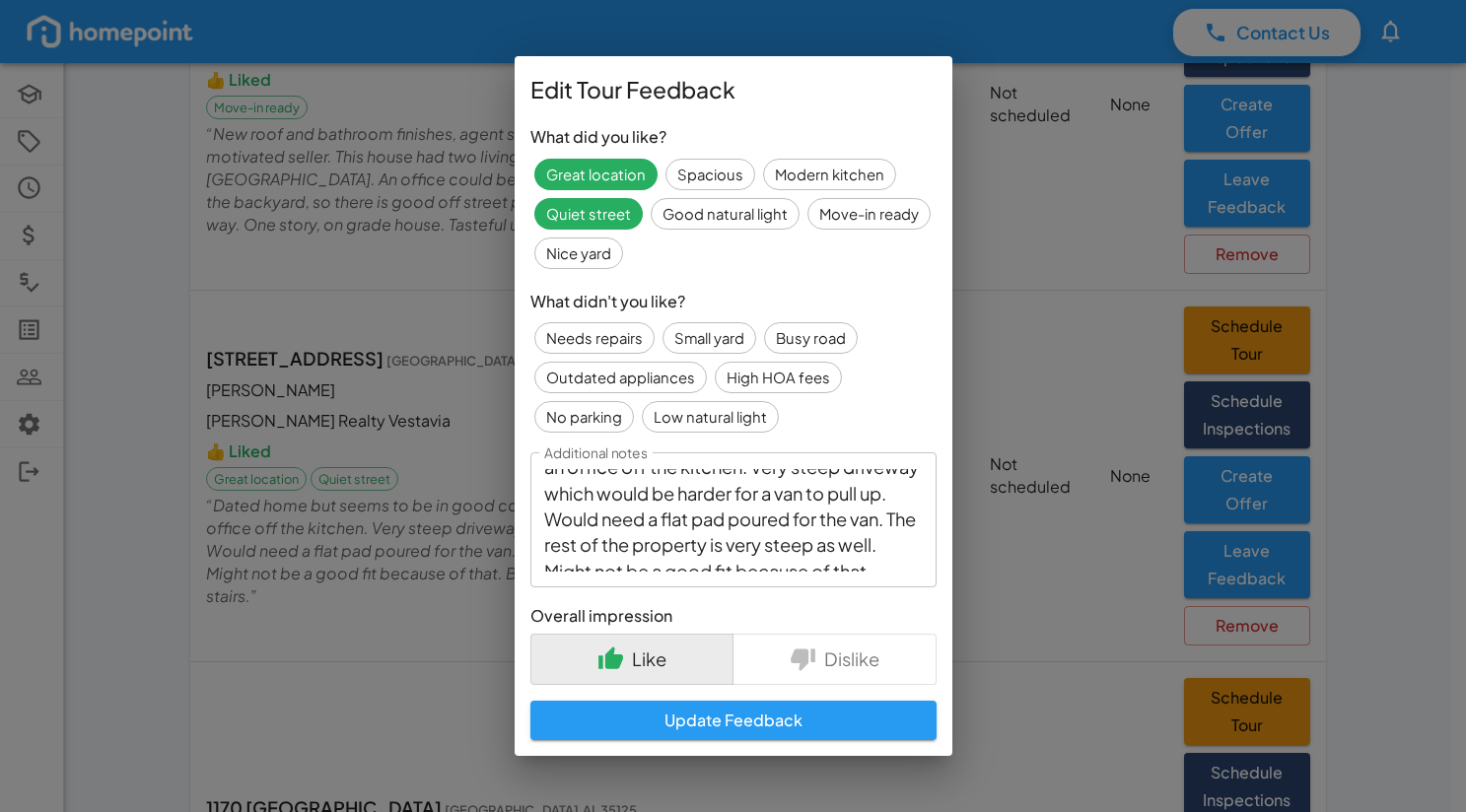 scroll, scrollTop: 130, scrollLeft: 0, axis: vertical 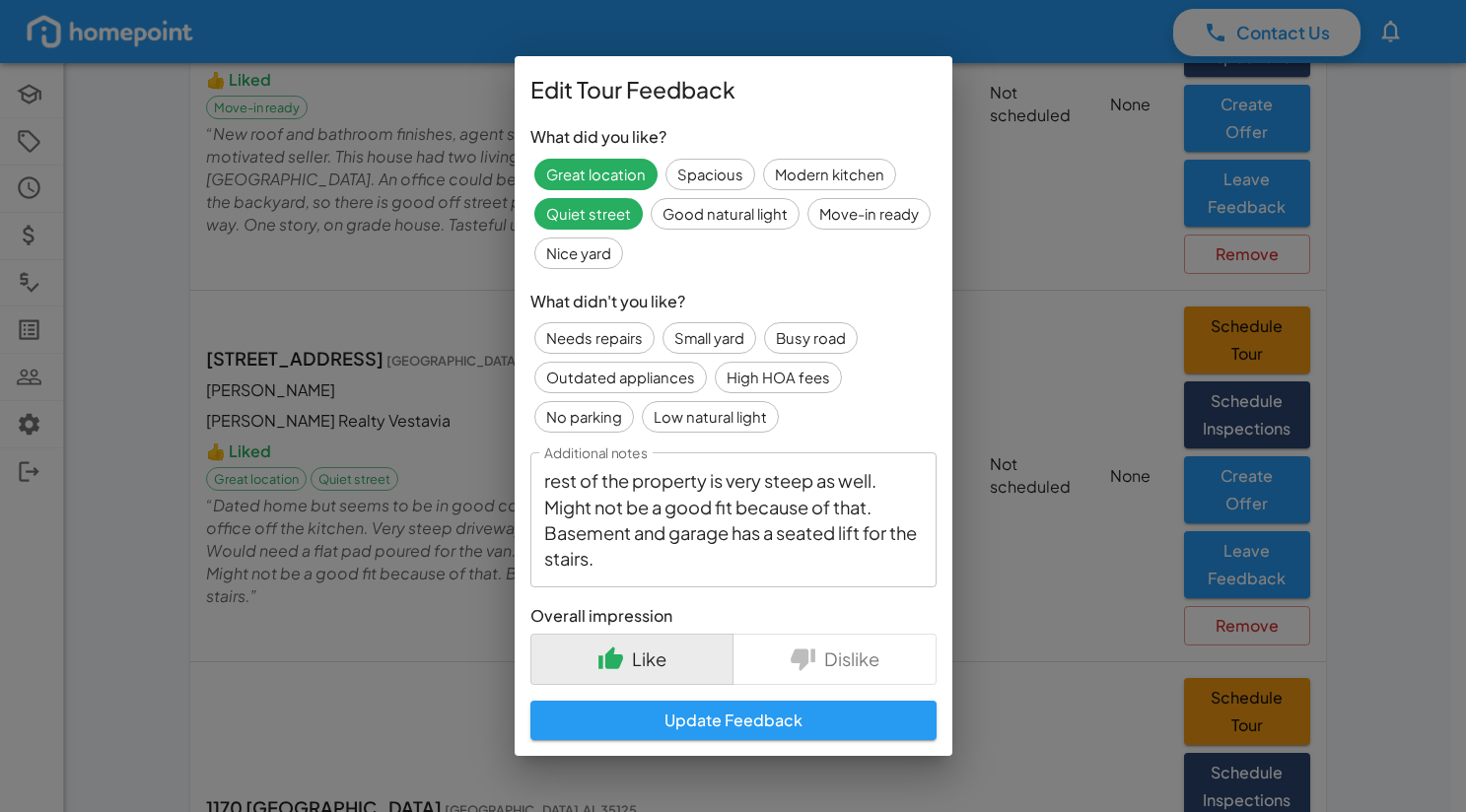 click on "Dated home but seems to be in good condition. This is an estate property. room for an office off the kitchen. Very steep driveway which would be harder for a van to pull up. Would need a flat pad poured for the van. The  rest of the property is very steep as well. Might not be a good fit because of that. Basement and garage has a seated lift for the stairs." at bounding box center [733, 520] 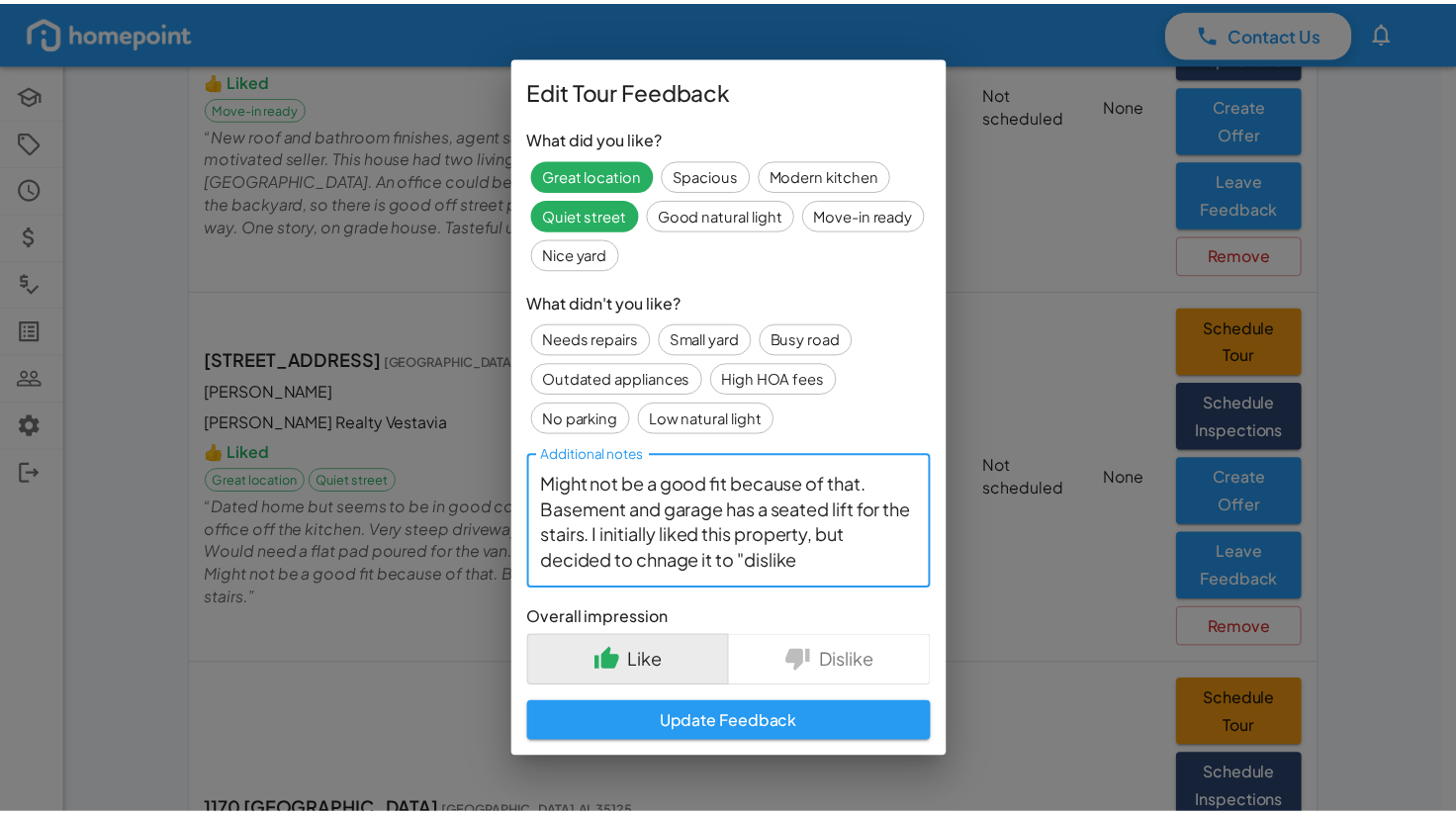scroll, scrollTop: 181, scrollLeft: 0, axis: vertical 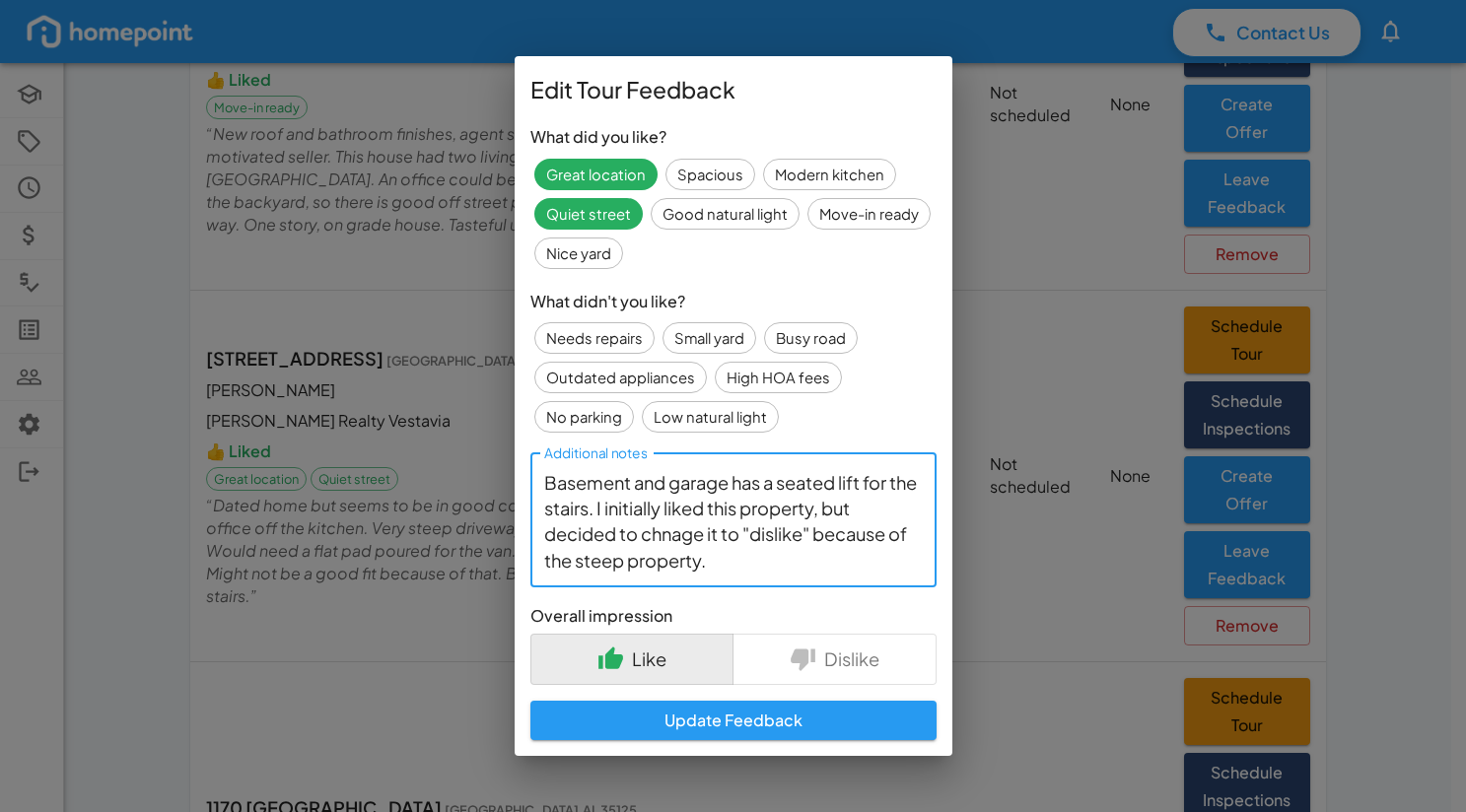 click on "Dated home but seems to be in good condition. This is an estate property. room for an office off the kitchen. Very steep driveway which would be harder for a van to pull up. Would need a flat pad poured for the van. The  rest of the property is very steep as well. Might not be a good fit because of that. Basement and garage has a seated lift for the stairs. I initially liked this property, but decided to chnage it to "dislike" because of the steep property." at bounding box center (733, 520) 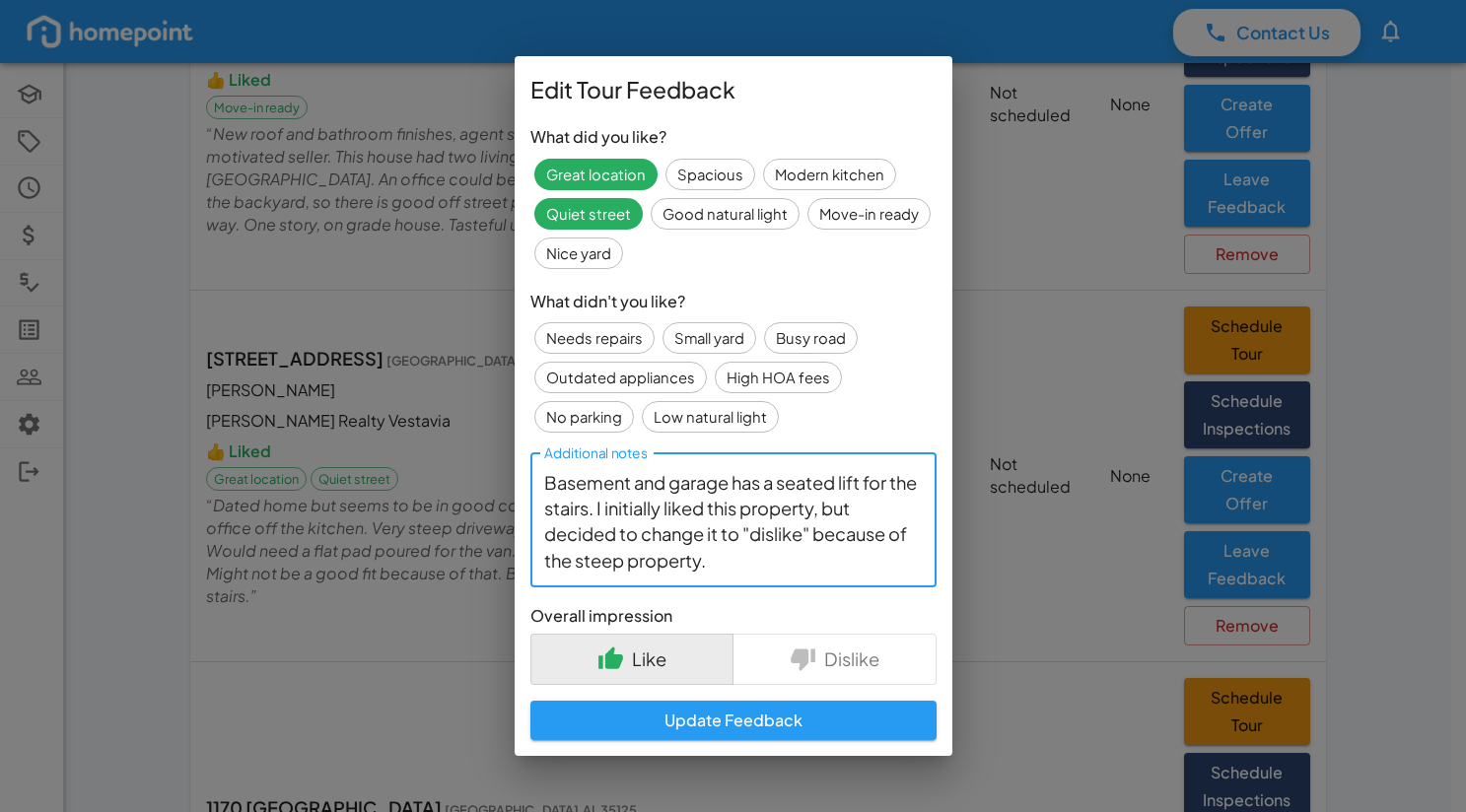 click on "Dated home but seems to be in good condition. This is an estate property. room for an office off the kitchen. Very steep driveway which would be harder for a van to pull up. Would need a flat pad poured for the van. The  rest of the property is very steep as well. Might not be a good fit because of that. Basement and garage has a seated lift for the stairs. I initially liked this property, but decided to change it to "dislike" because of the steep property." at bounding box center [733, 520] 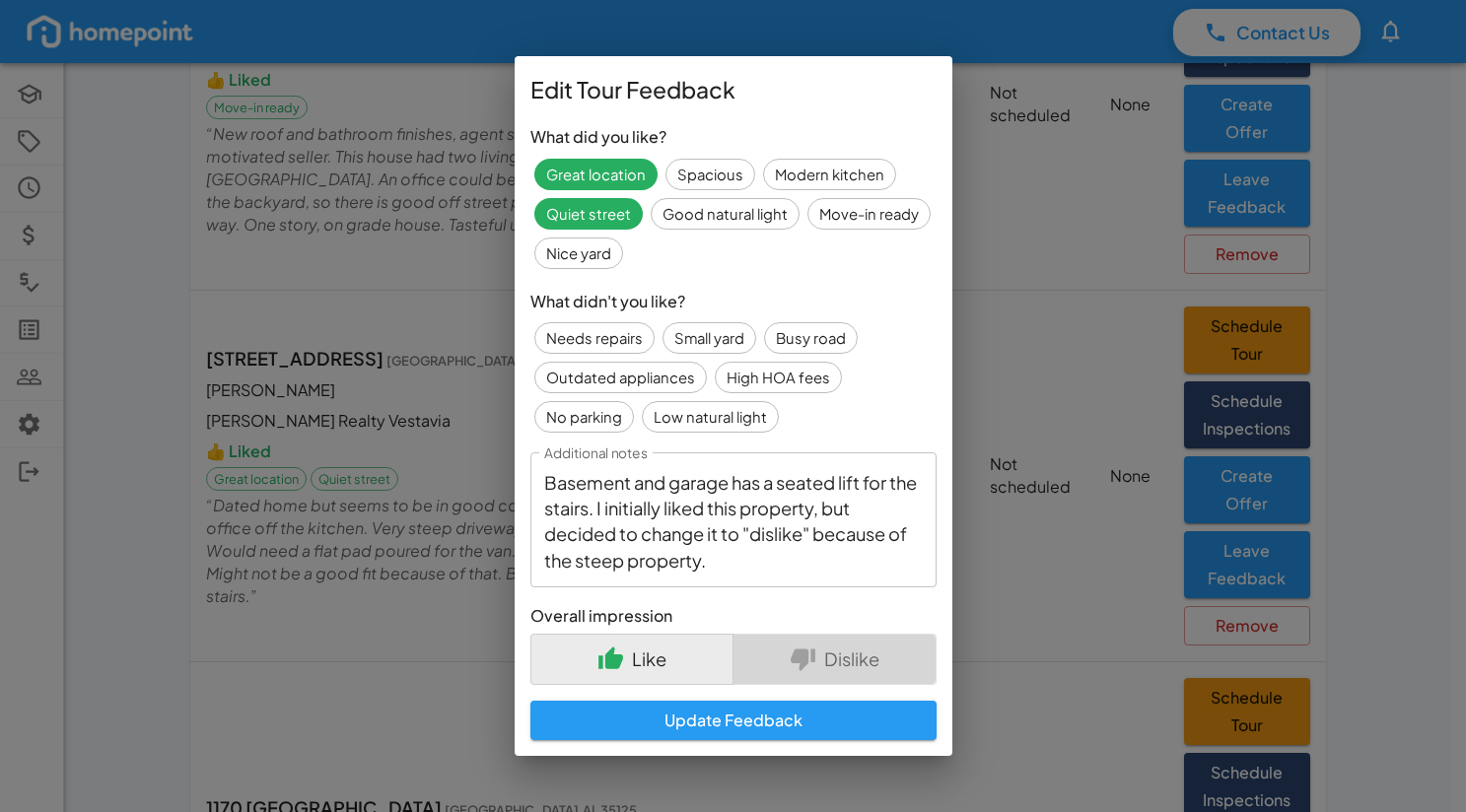 click on "Dislike" at bounding box center (852, 658) 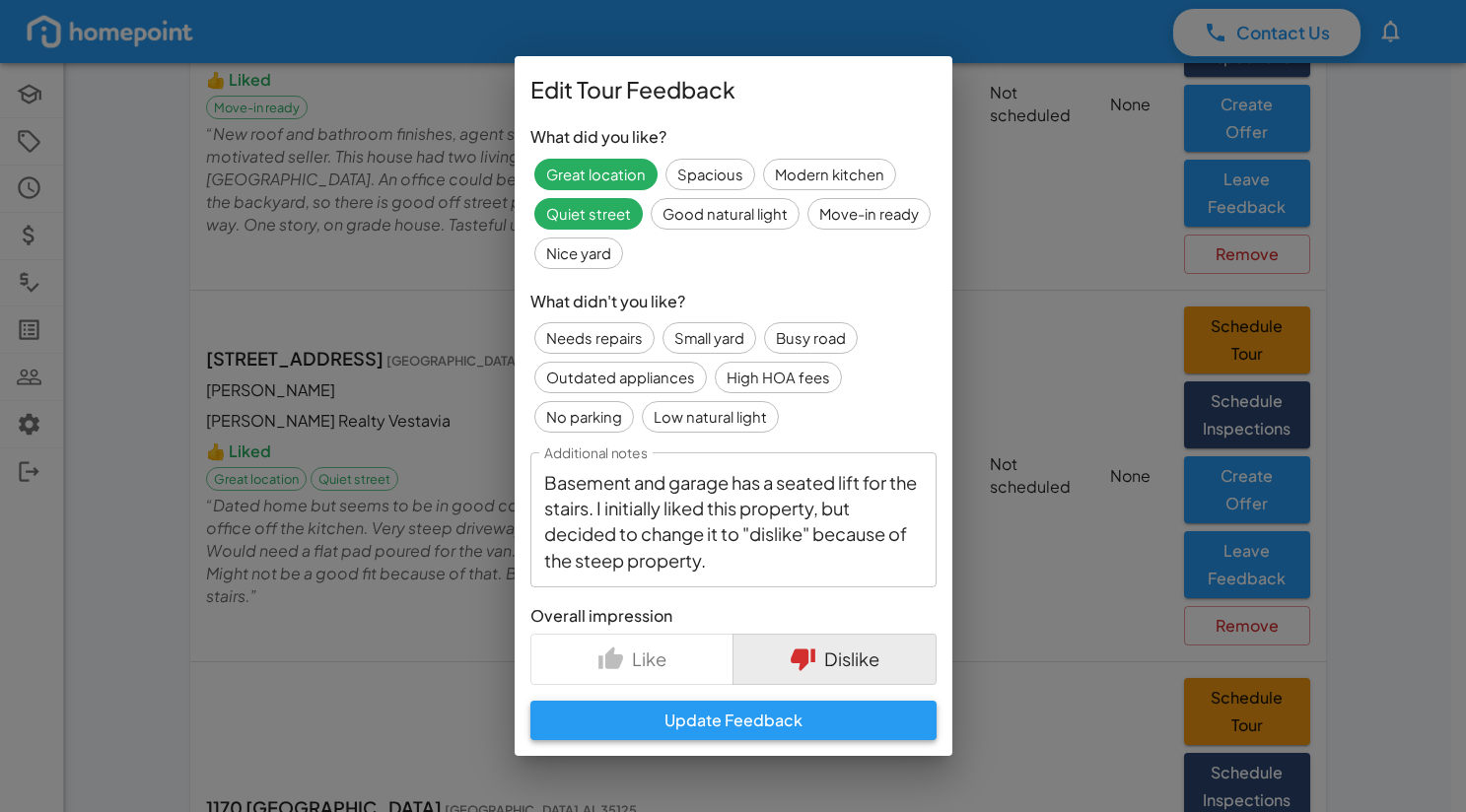 click on "Update Feedback" at bounding box center (733, 720) 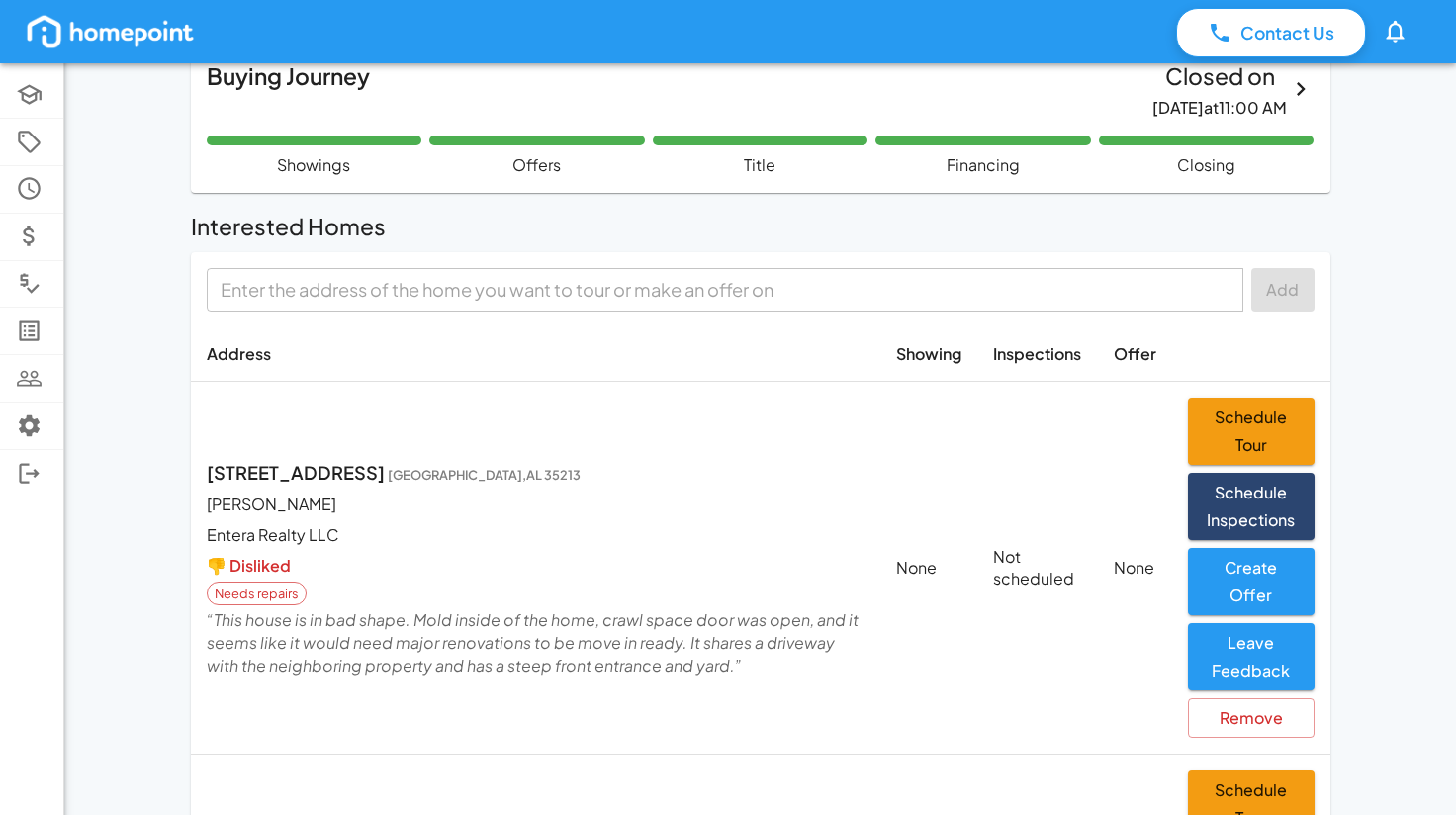 scroll, scrollTop: 0, scrollLeft: 0, axis: both 